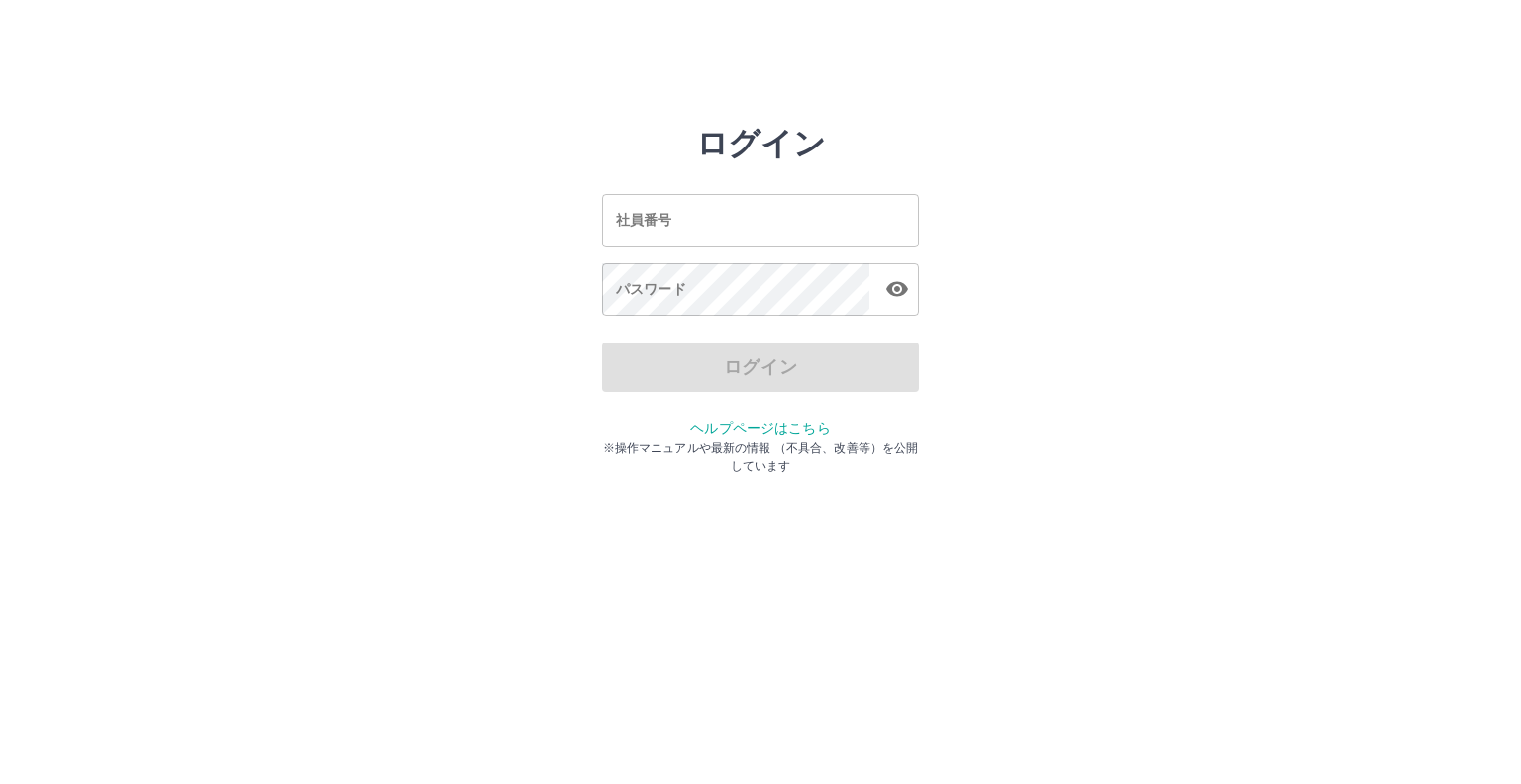 scroll, scrollTop: 0, scrollLeft: 0, axis: both 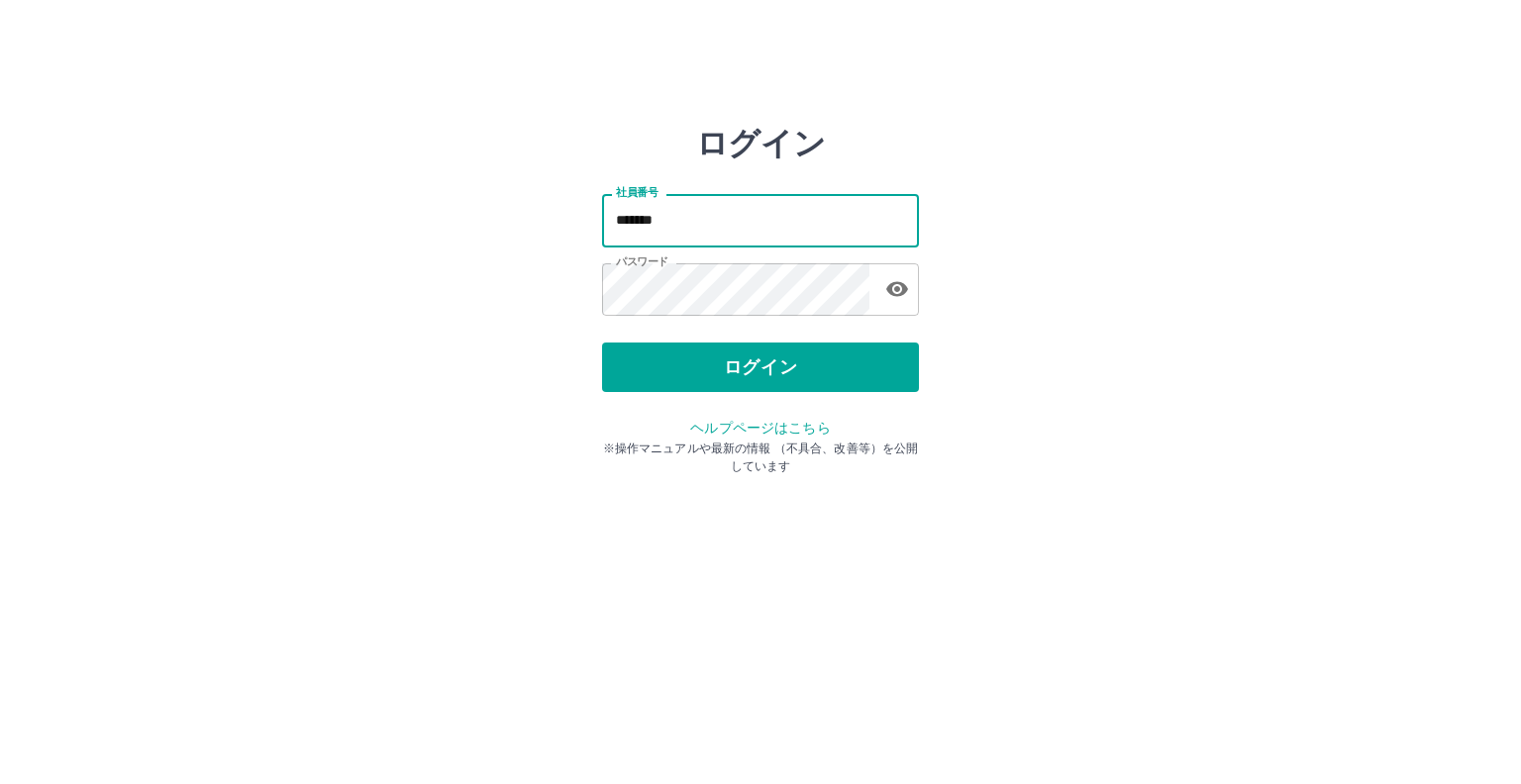 click on "*******" at bounding box center [760, 220] 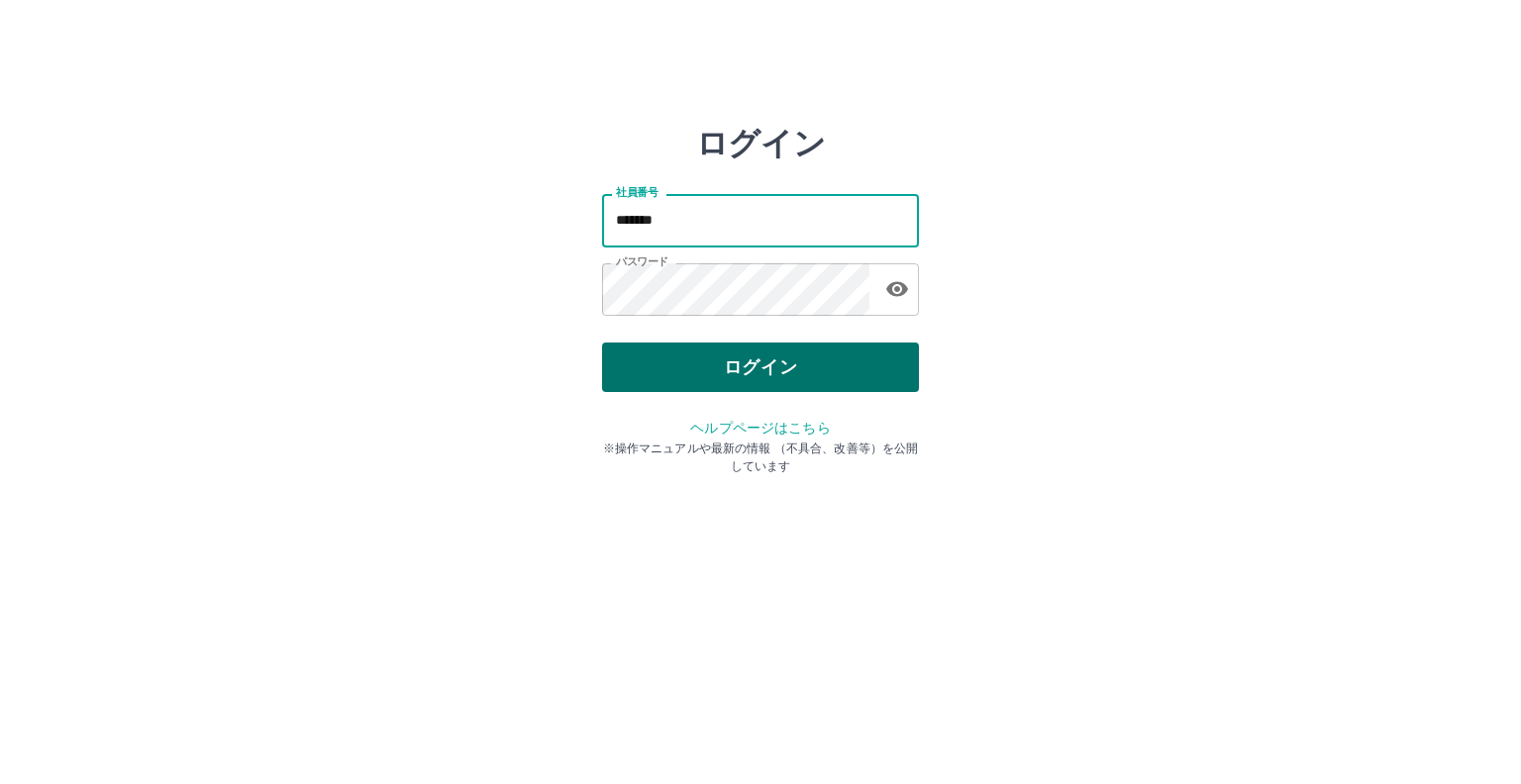 click on "ログイン" at bounding box center [760, 367] 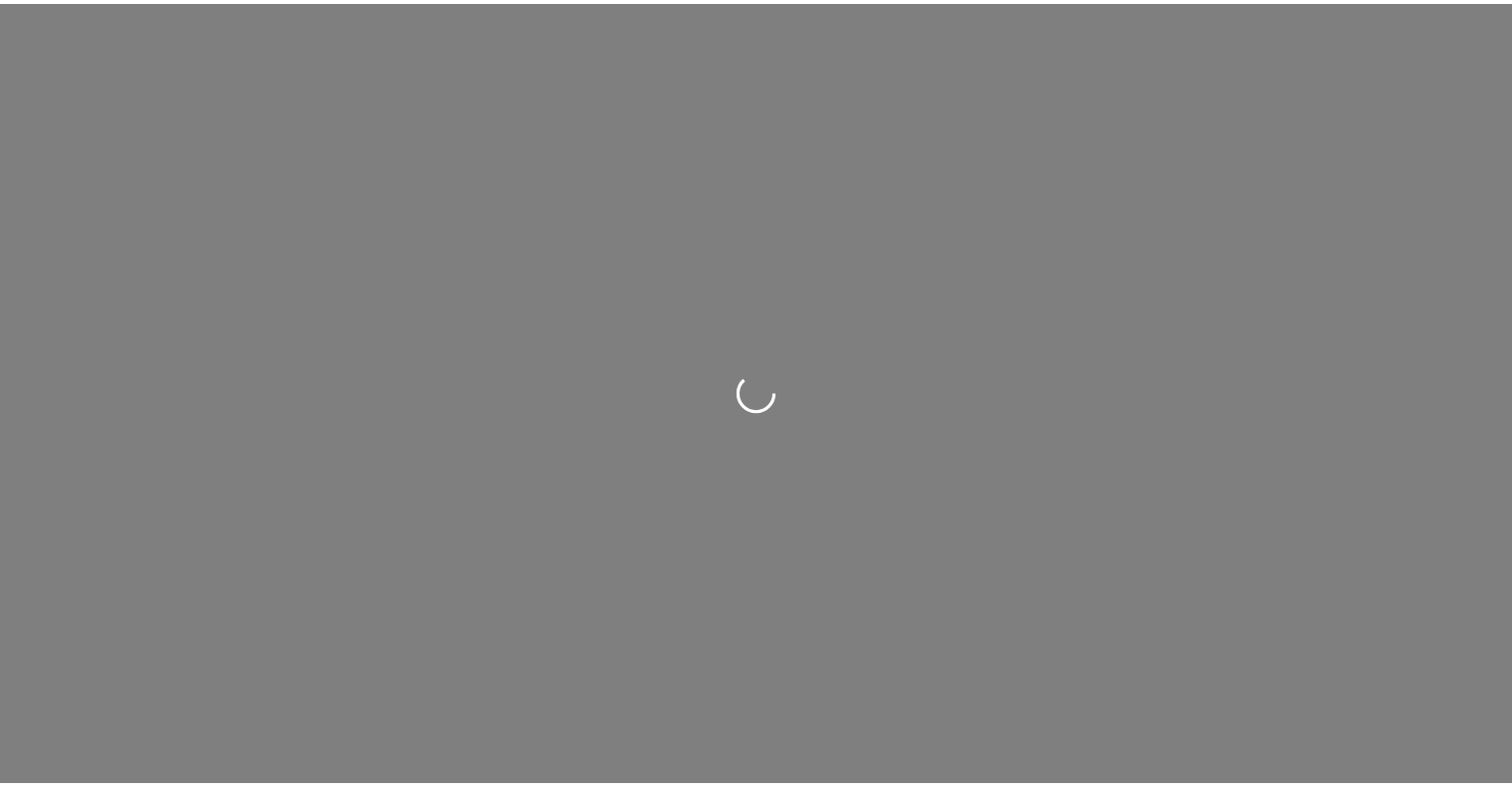scroll, scrollTop: 0, scrollLeft: 0, axis: both 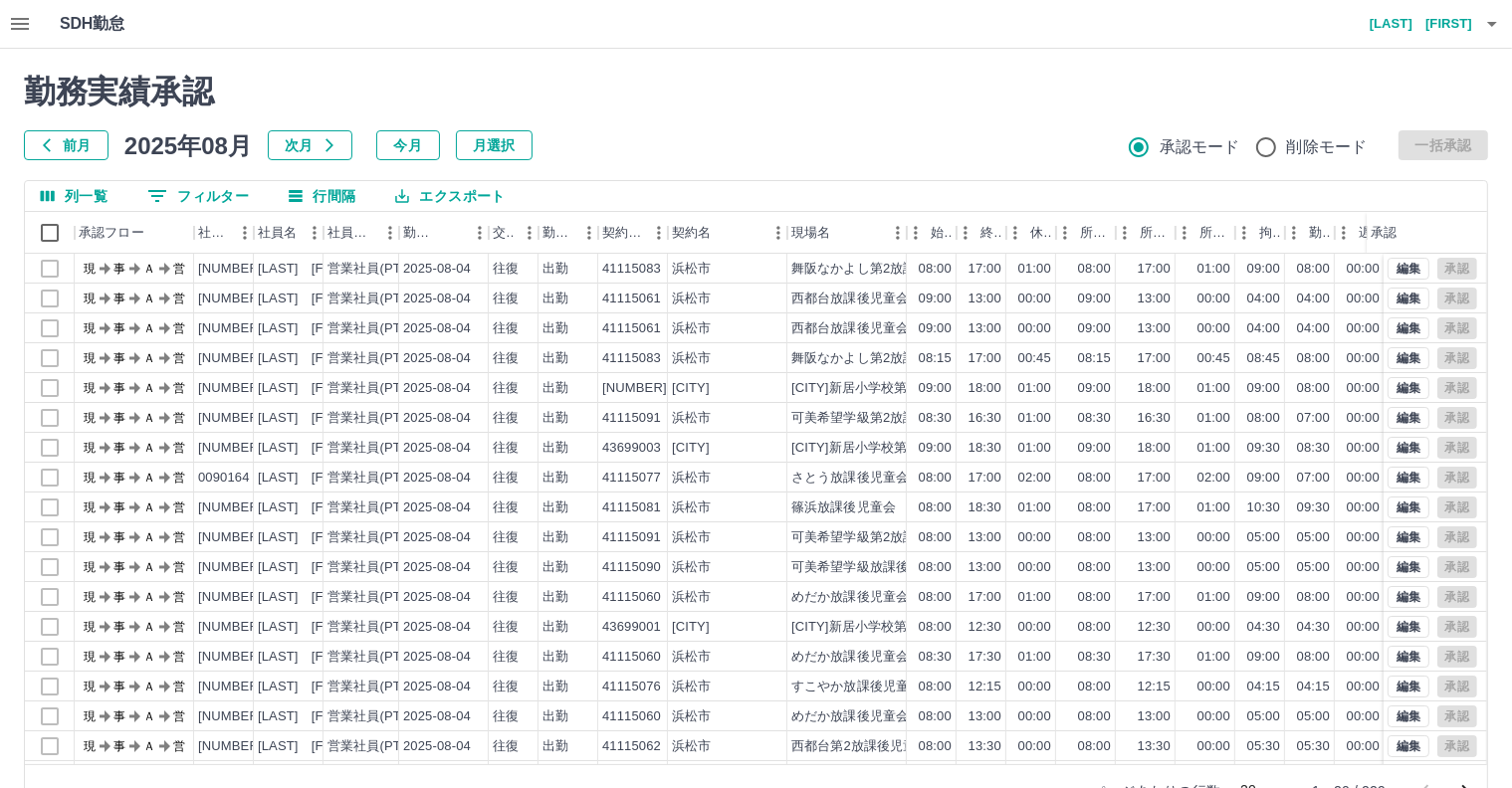 click on "0 フィルター" at bounding box center [198, 196] 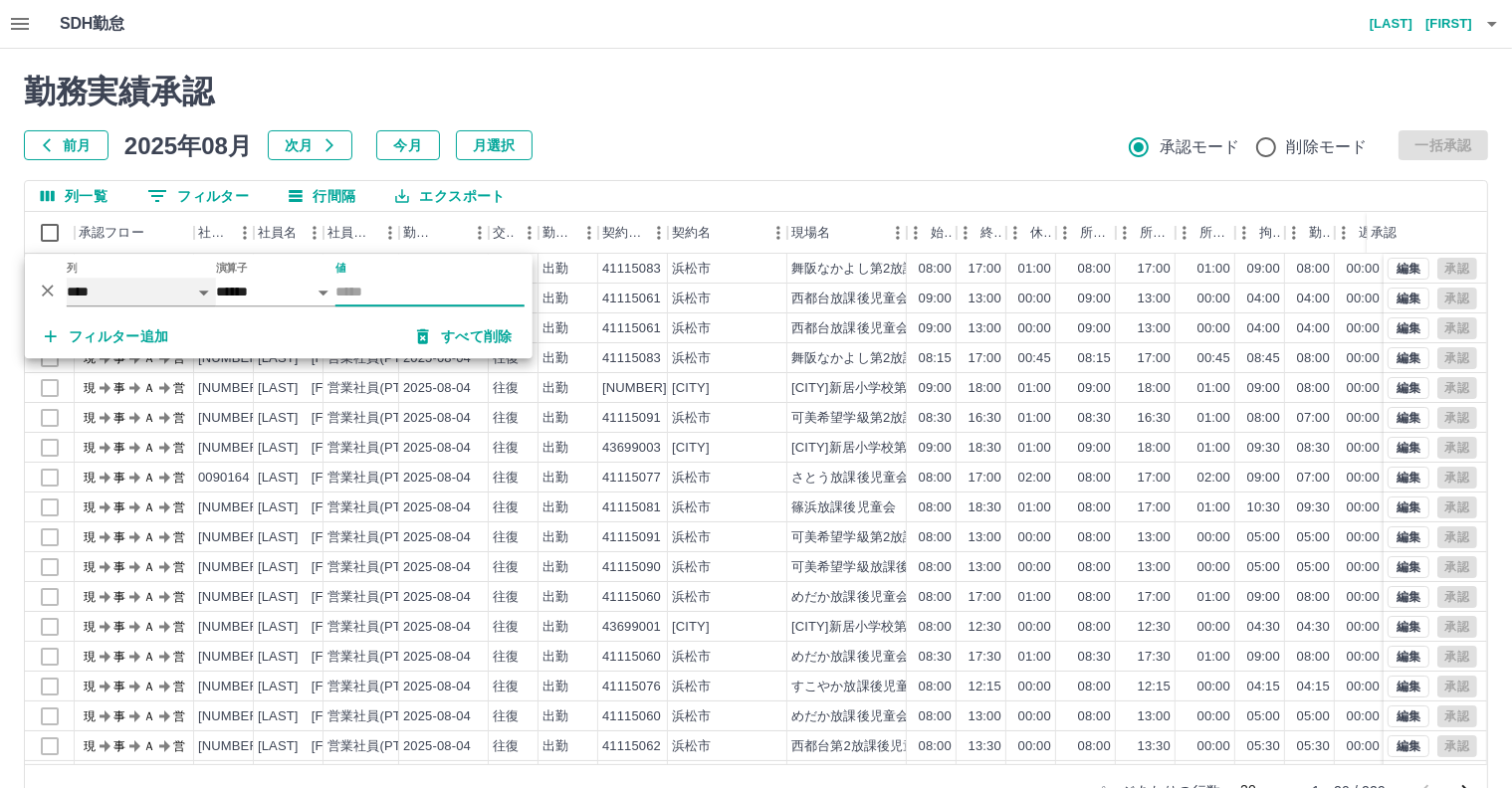 click on "**** *** **** *** *** **** ***** *** *** ** ** ** **** **** **** ** ** *** **** *****" at bounding box center [141, 292] 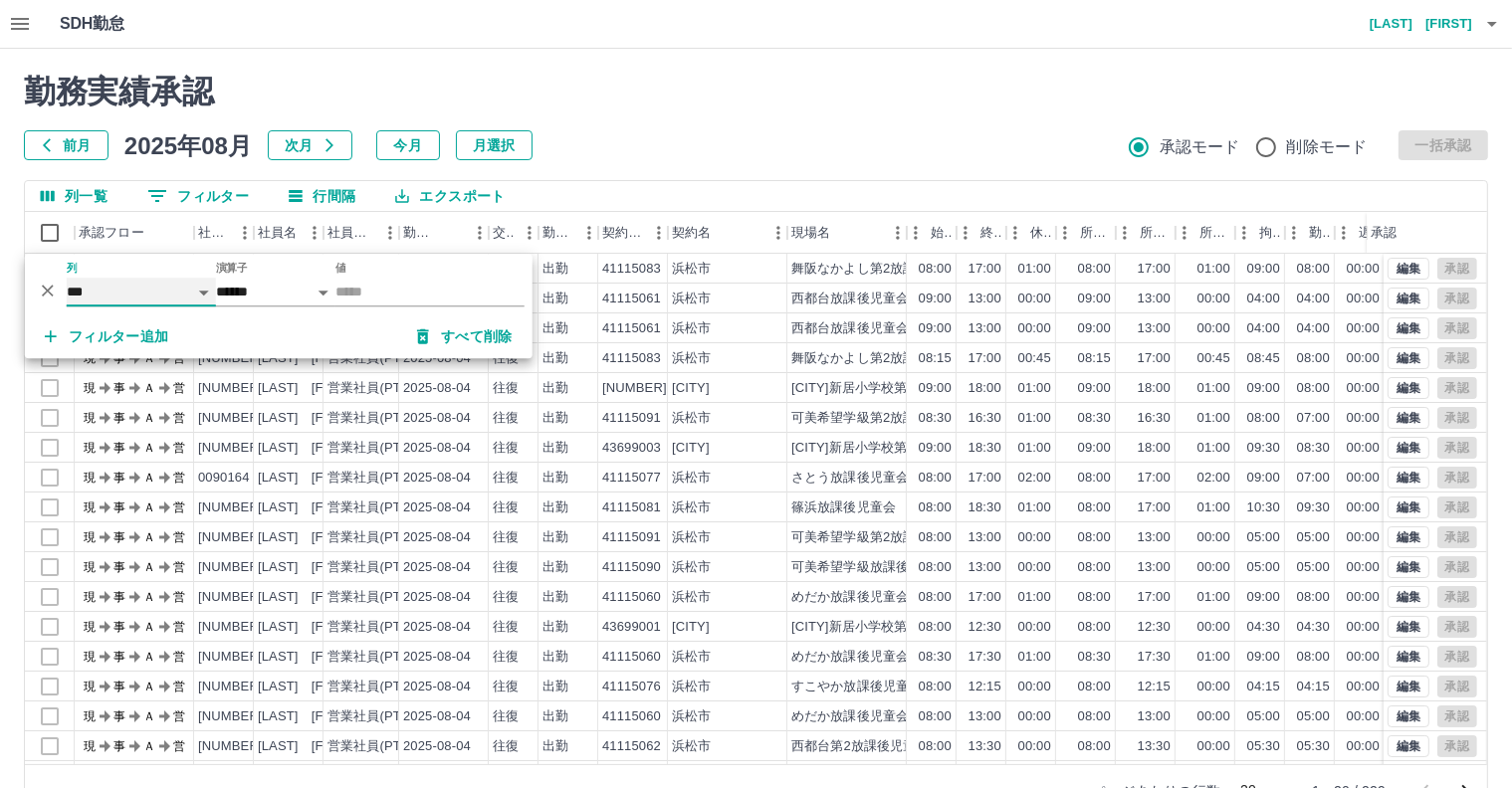 click on "**** *** **** *** *** **** ***** *** *** ** ** ** **** **** **** ** ** *** **** *****" at bounding box center (141, 292) 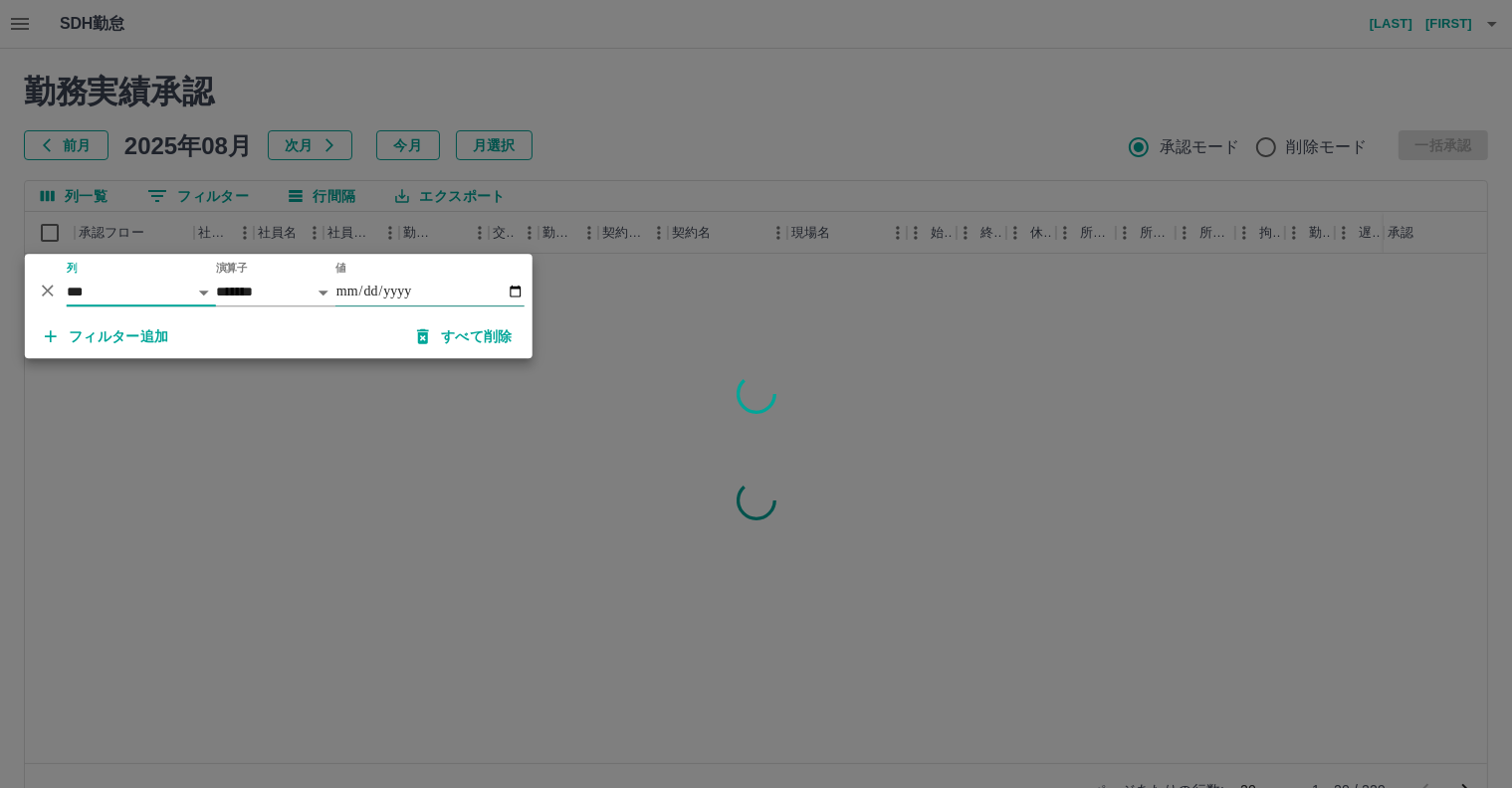 click on "値" at bounding box center (430, 292) 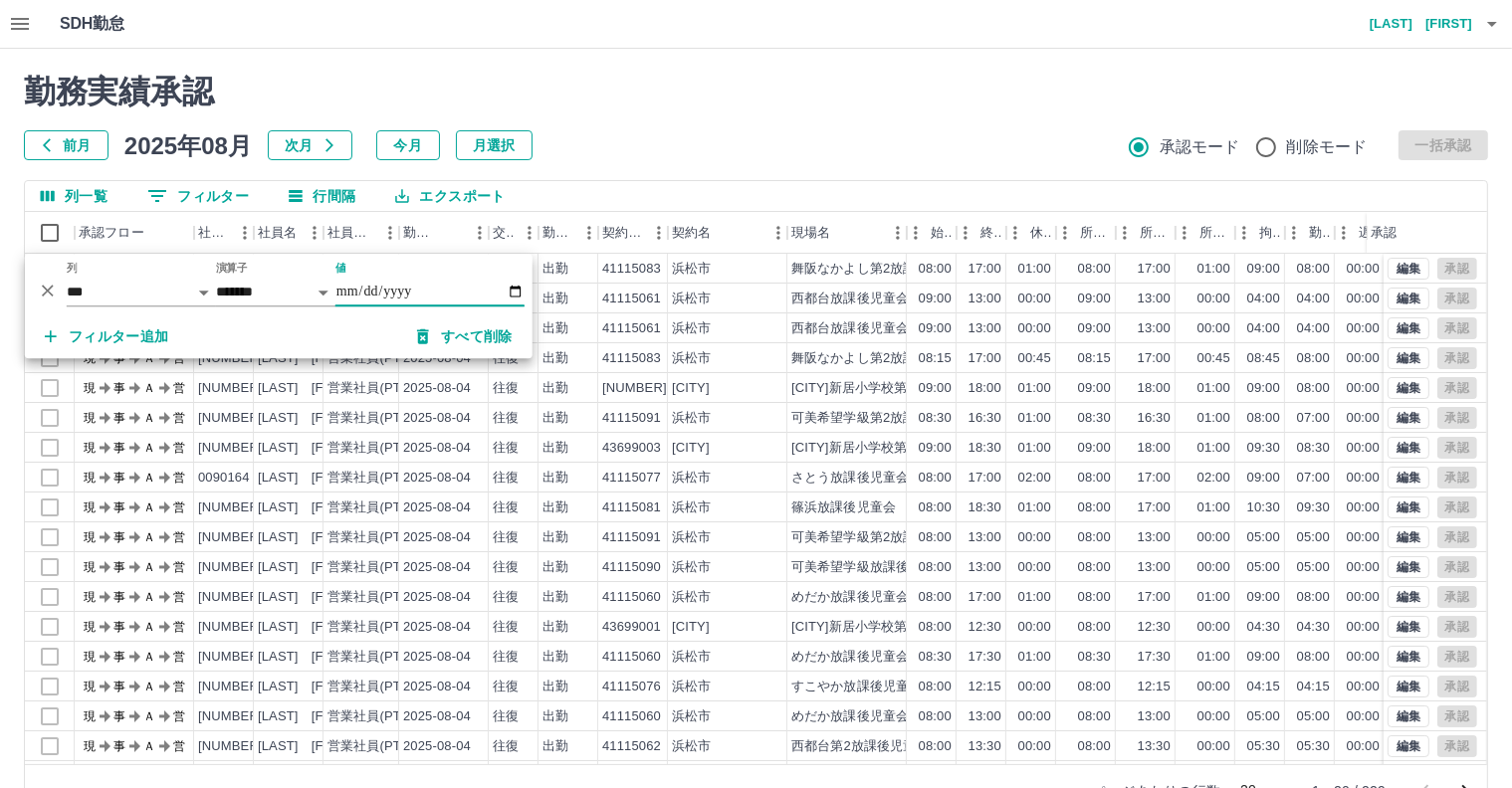 click on "値" at bounding box center (430, 292) 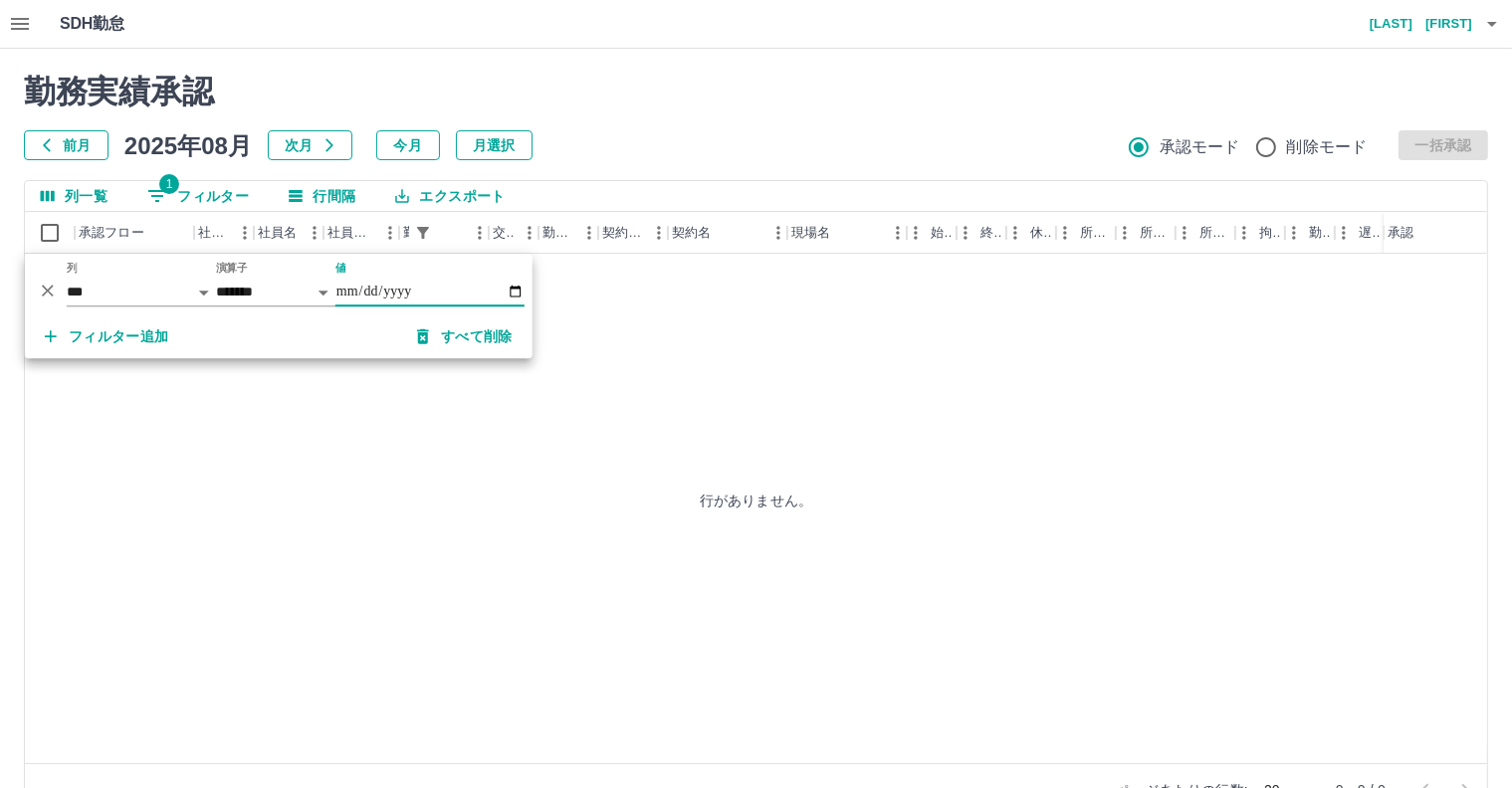 click on "**********" at bounding box center [430, 292] 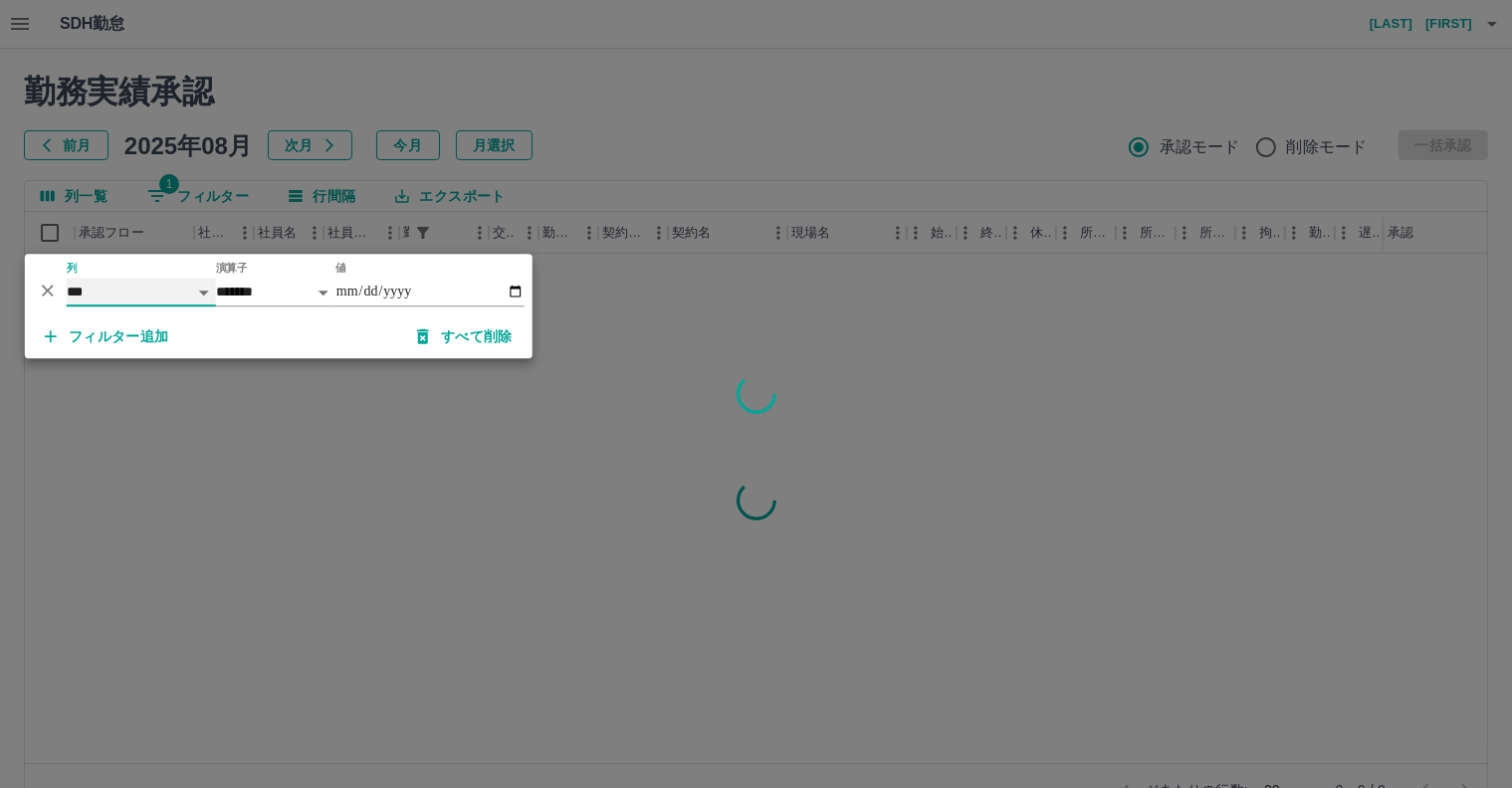 drag, startPoint x: 209, startPoint y: 282, endPoint x: 275, endPoint y: 289, distance: 66.37017 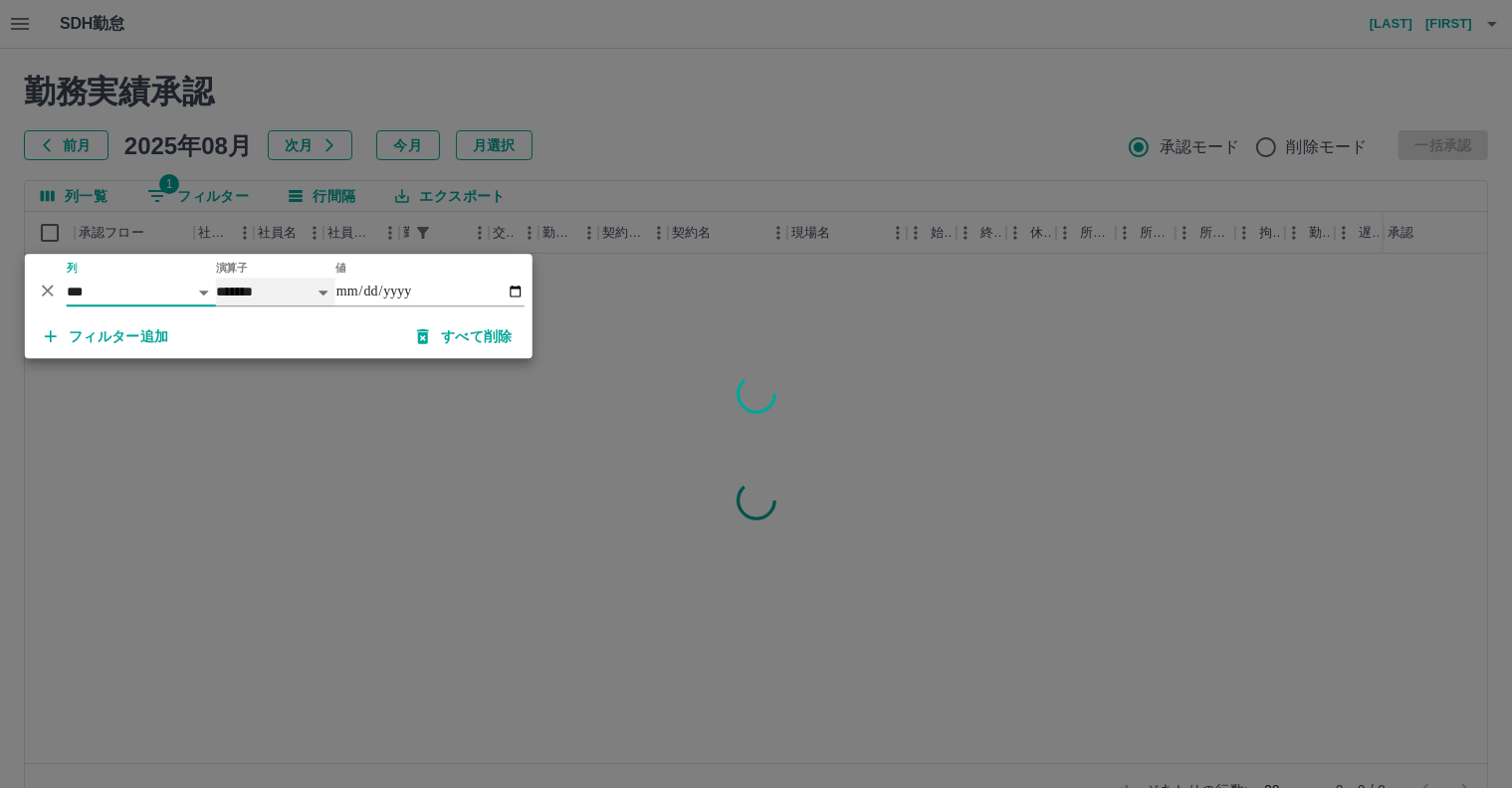 click on "******* ********* ** **" at bounding box center [276, 292] 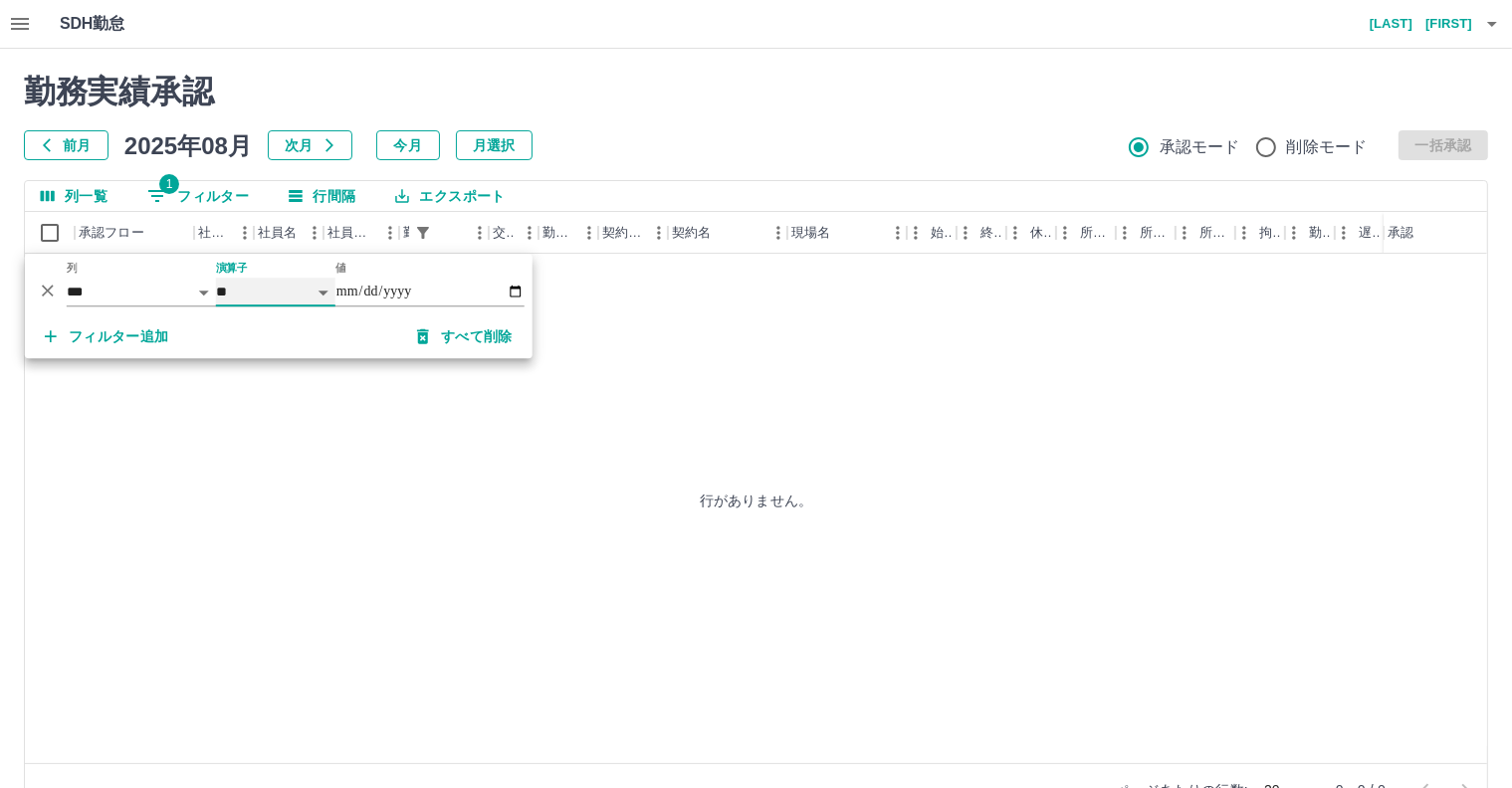 click on "******* ********* ** **" at bounding box center [276, 292] 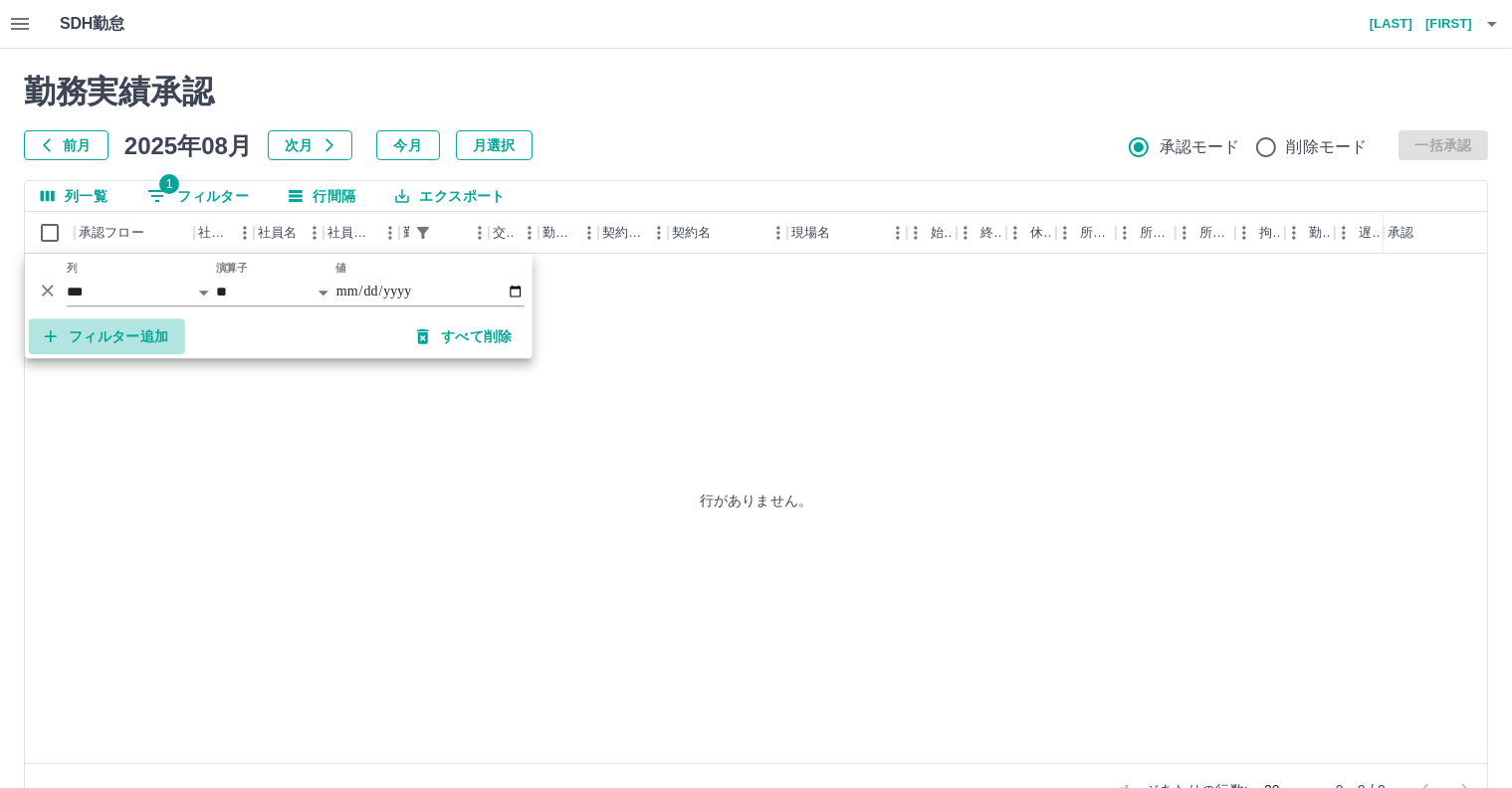 click on "フィルター追加" at bounding box center (107, 336) 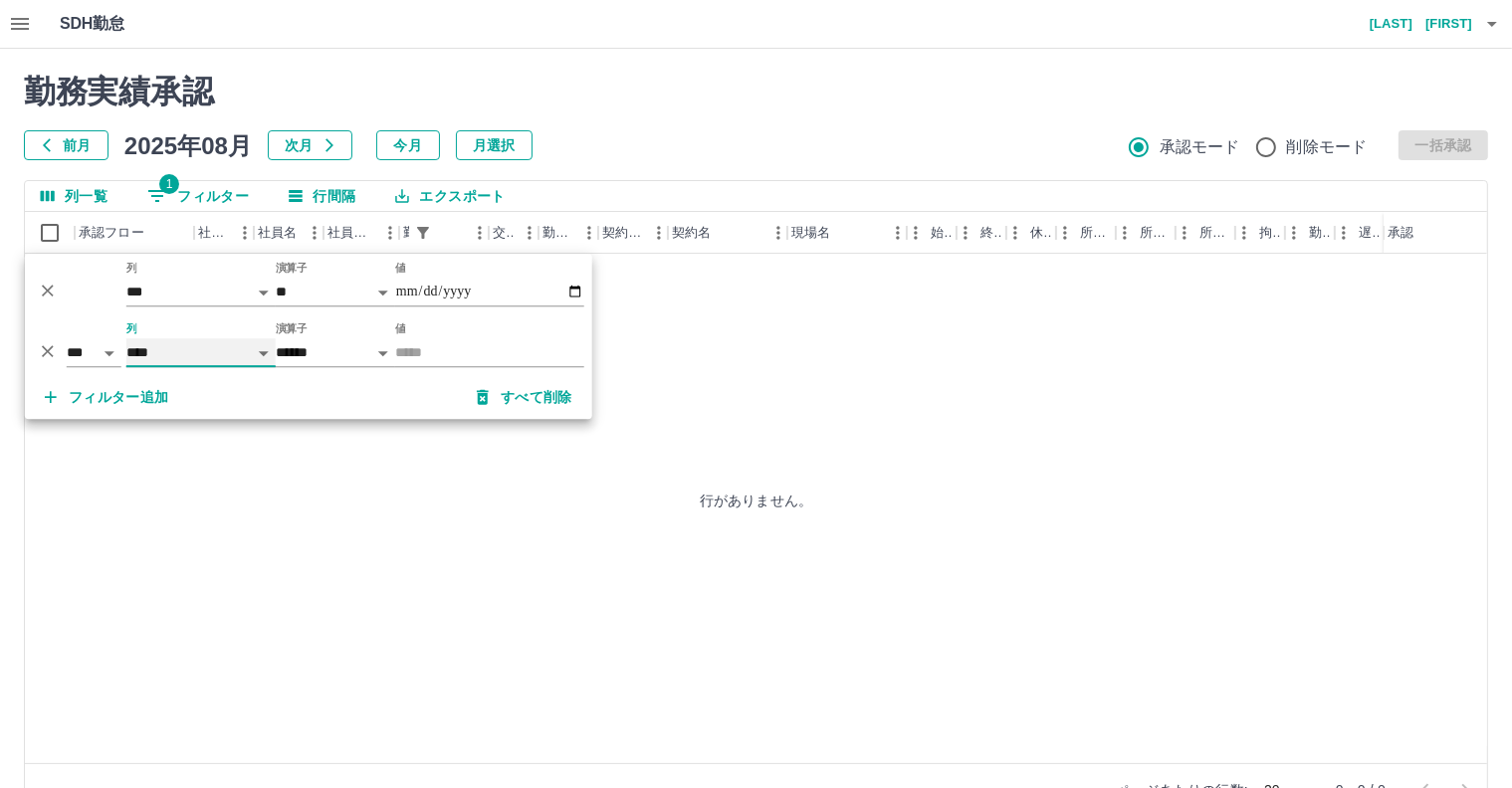 click on "**** *** **** *** *** **** ***** *** *** ** ** ** **** **** **** ** ** *** **** *****" at bounding box center (201, 352) 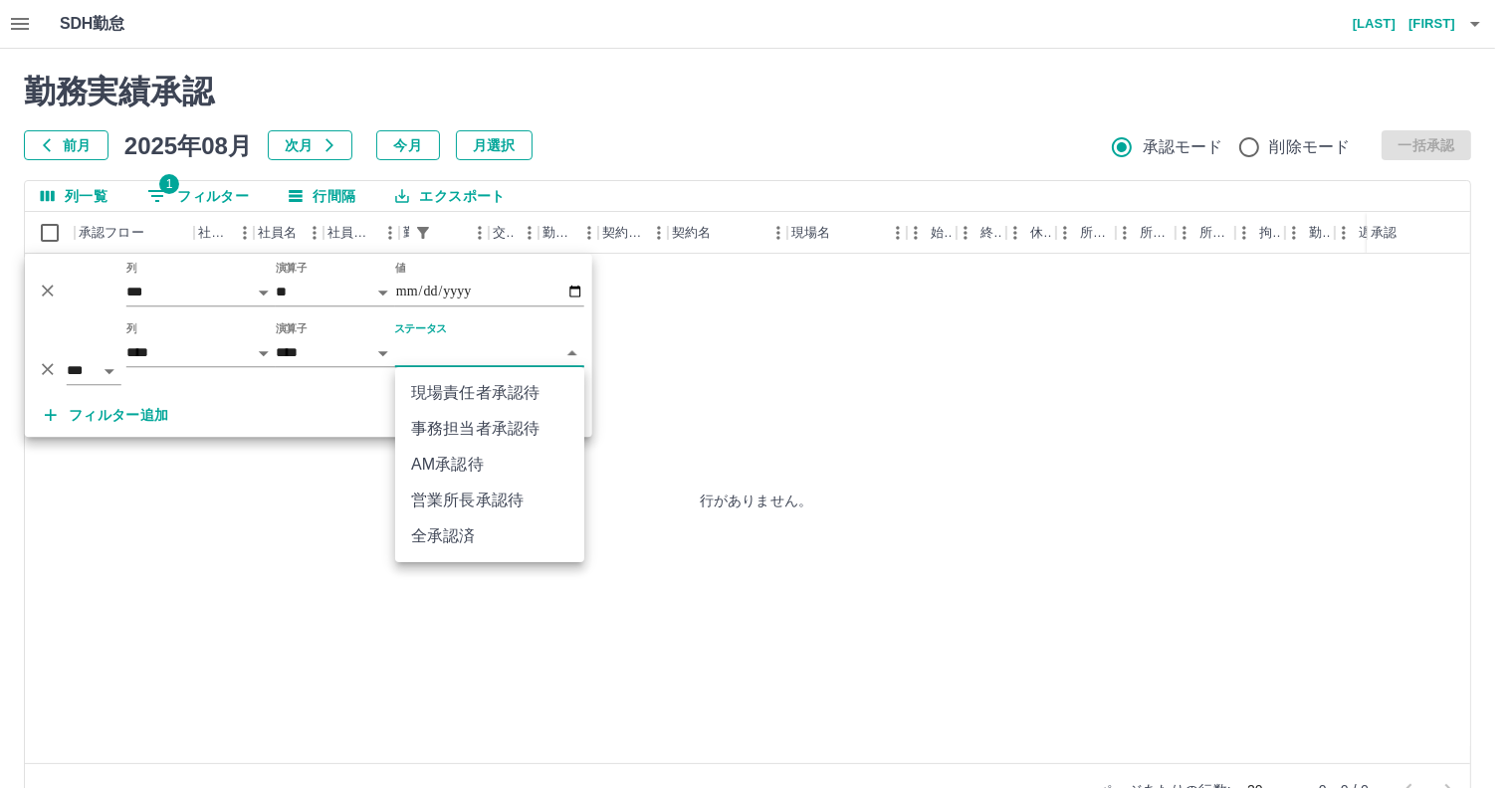 click on "**********" at bounding box center (756, 420) 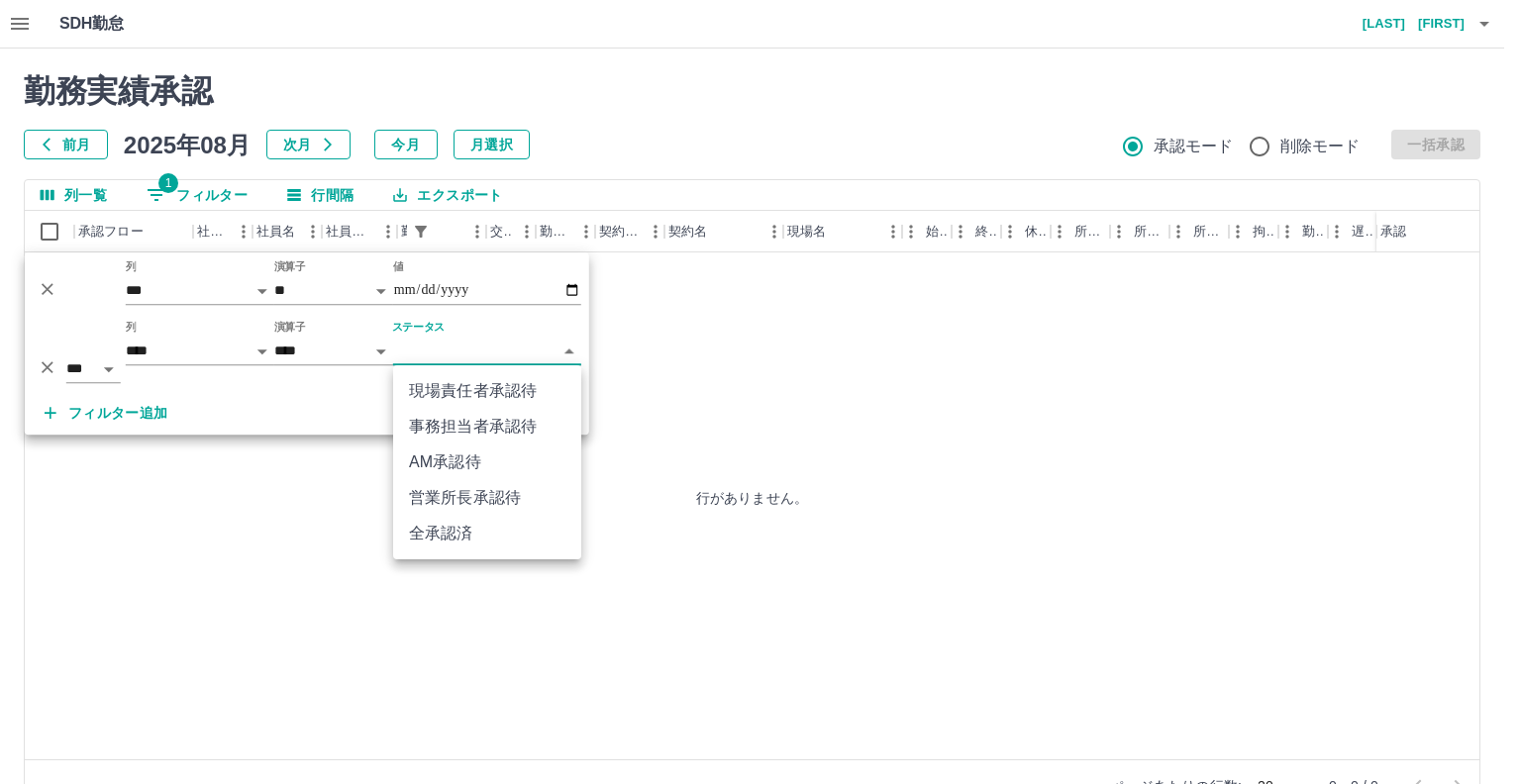click on "AM承認待" at bounding box center (487, 462) 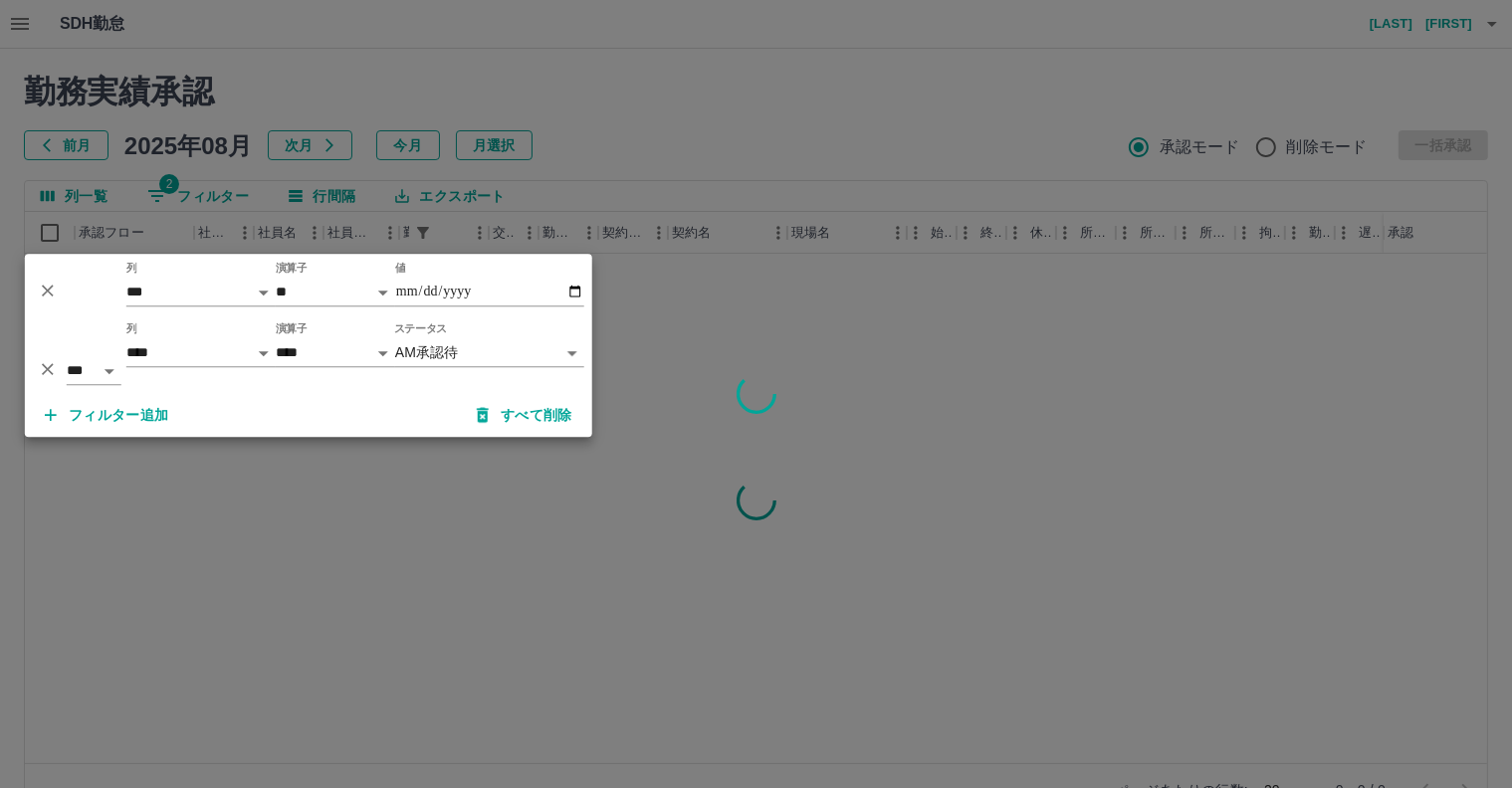 click at bounding box center [756, 394] 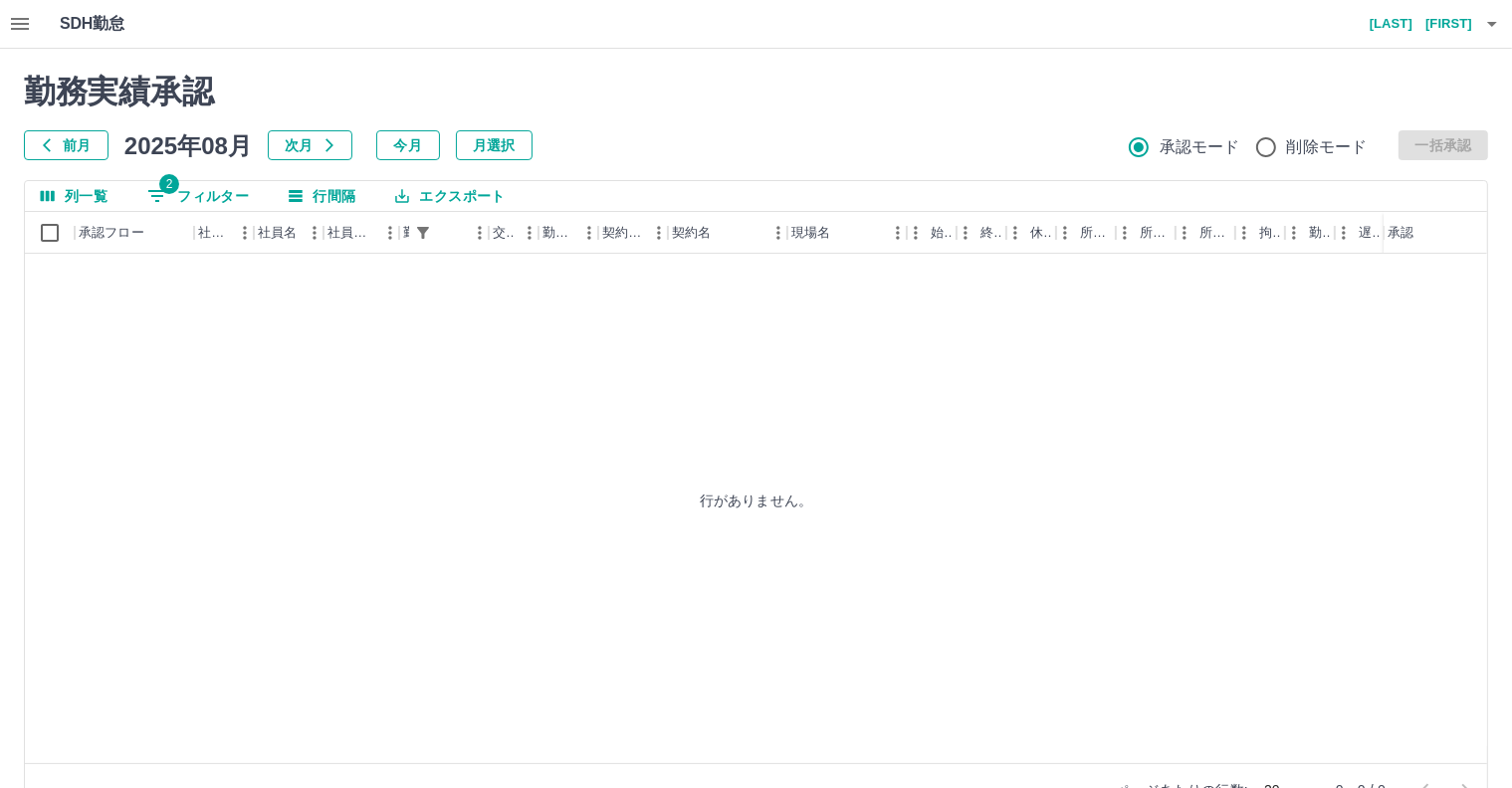 click on "前月" at bounding box center (66, 145) 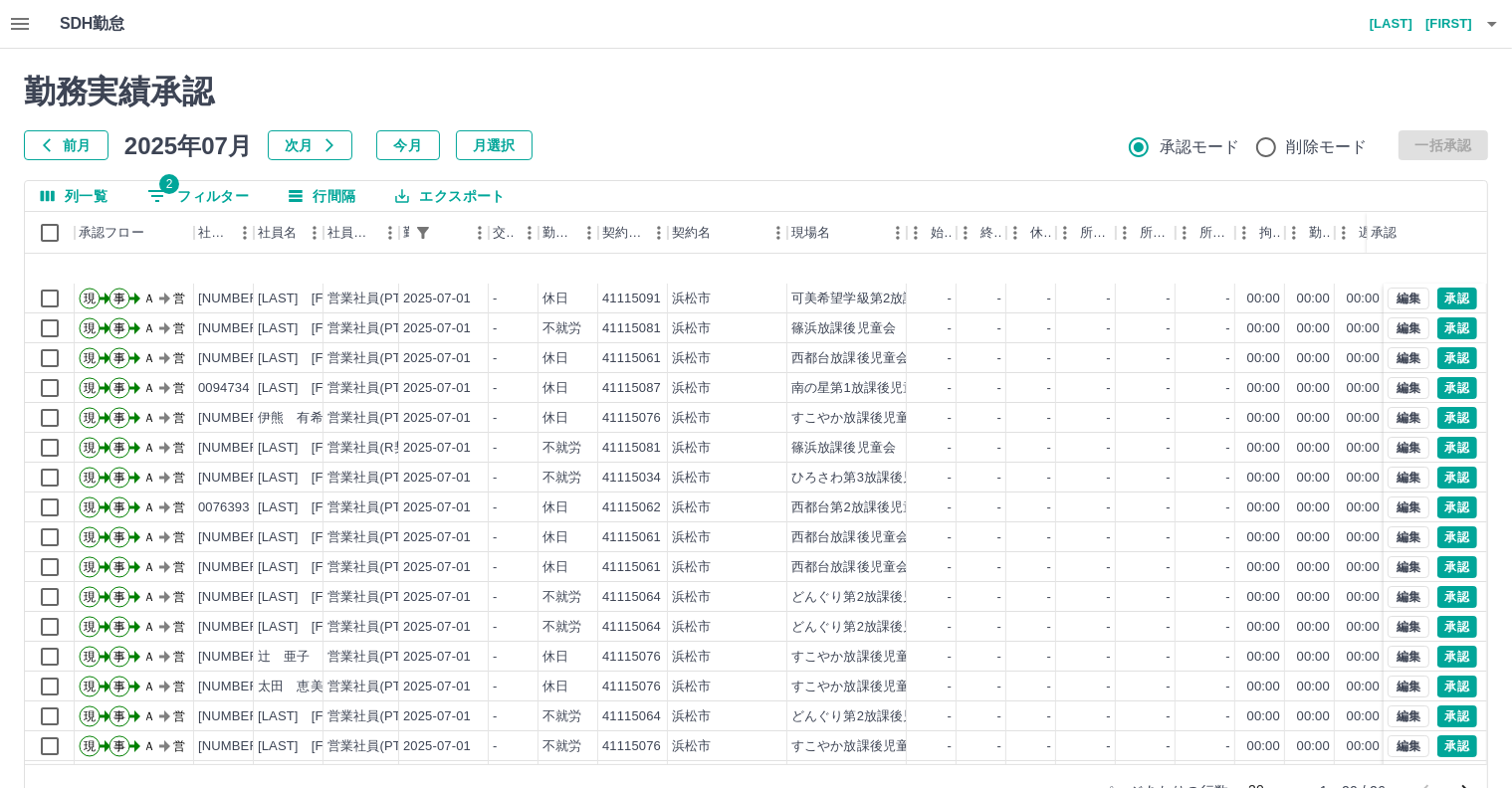 scroll, scrollTop: 103, scrollLeft: 0, axis: vertical 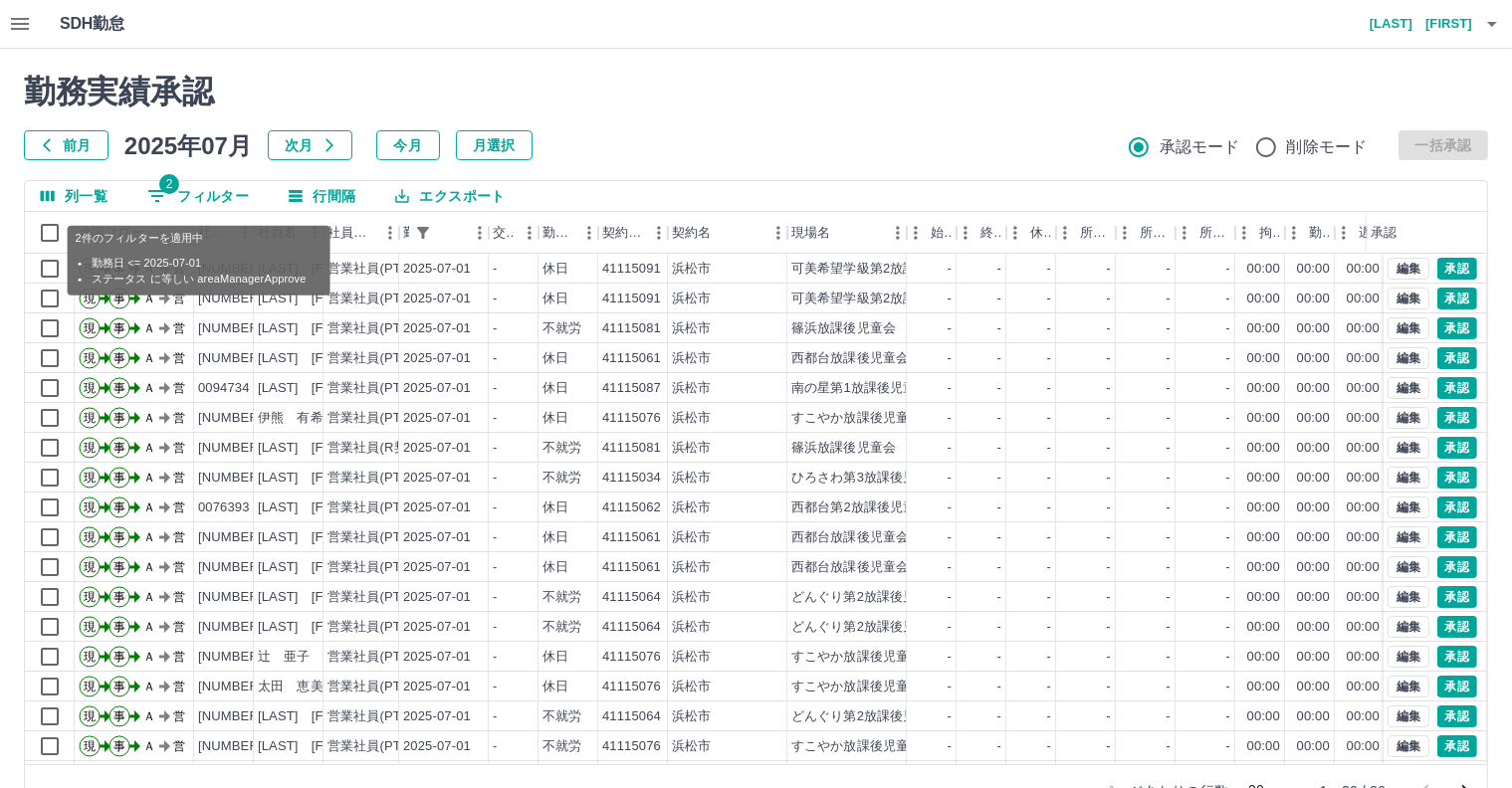 click on "2 フィルター" at bounding box center [198, 196] 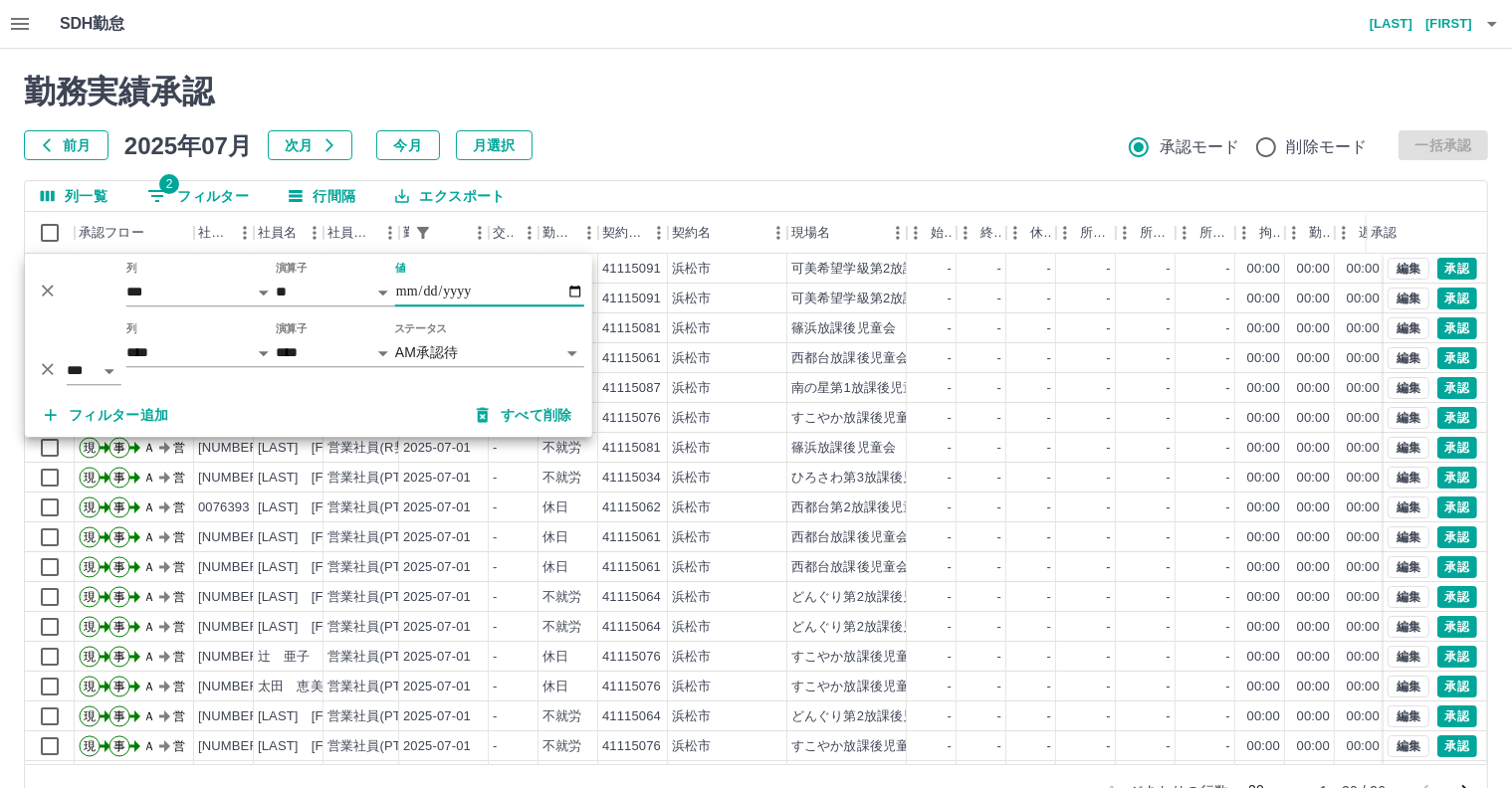 click on "**********" at bounding box center [490, 292] 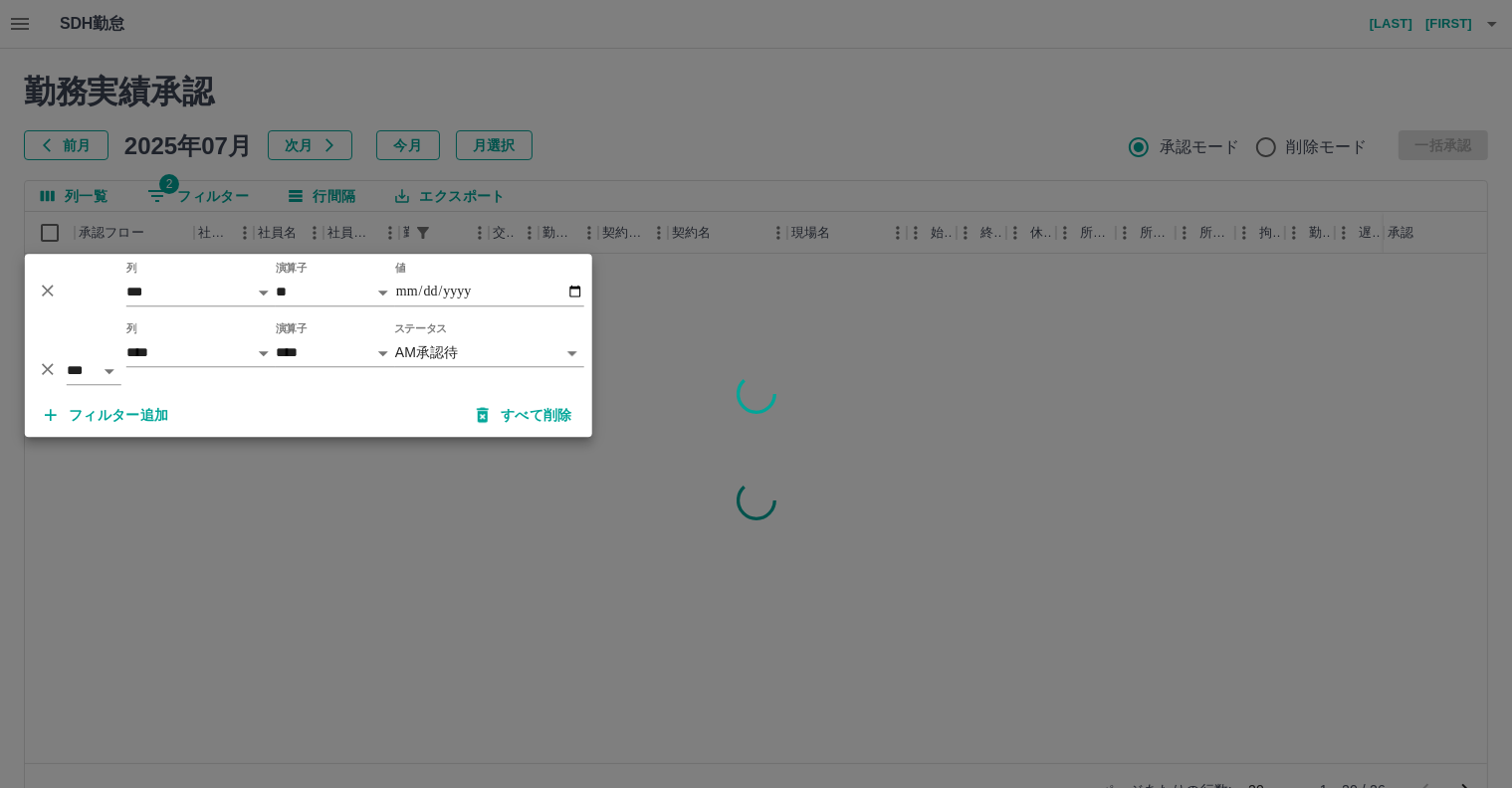 click at bounding box center [756, 394] 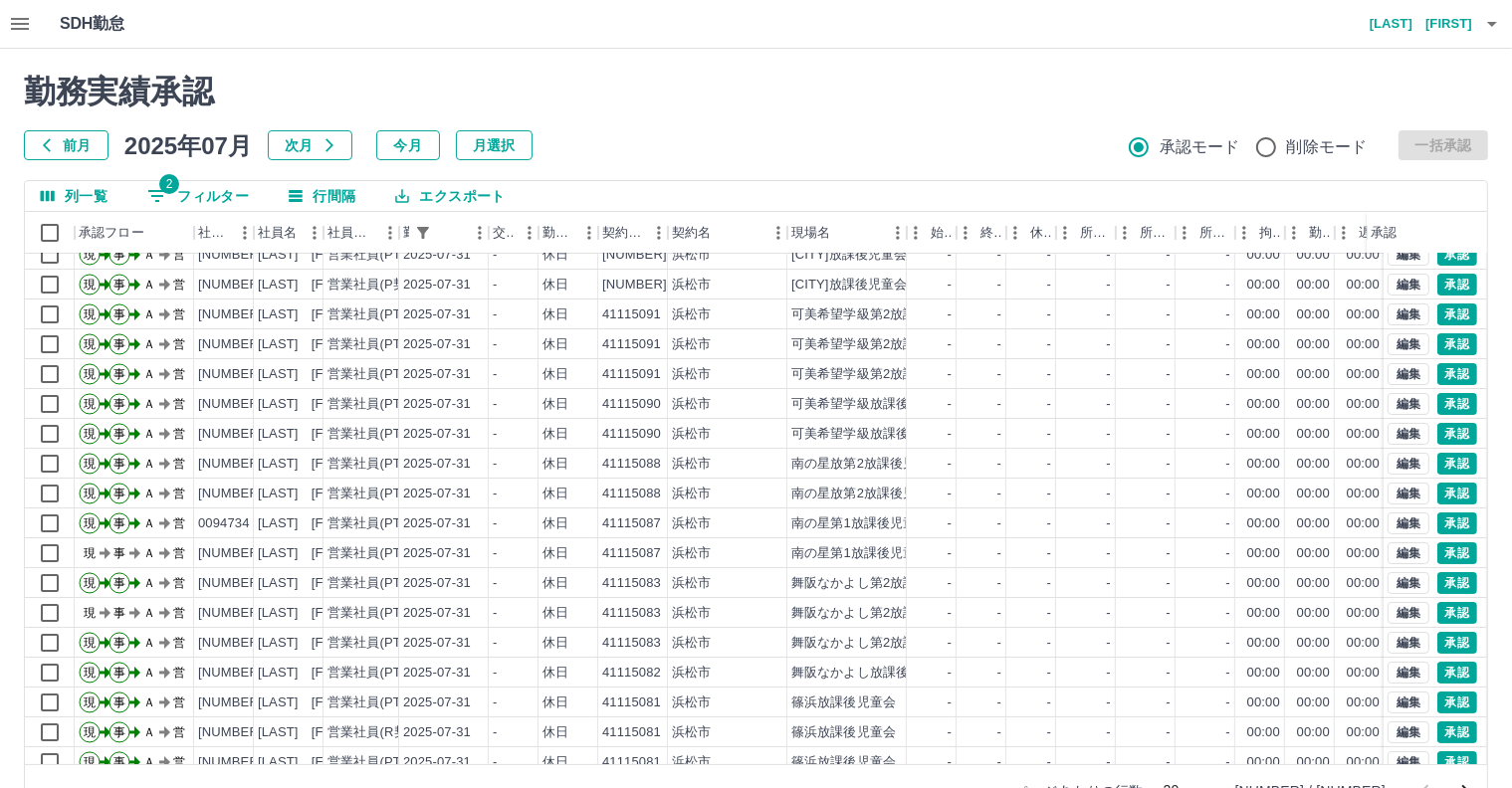 scroll, scrollTop: 103, scrollLeft: 0, axis: vertical 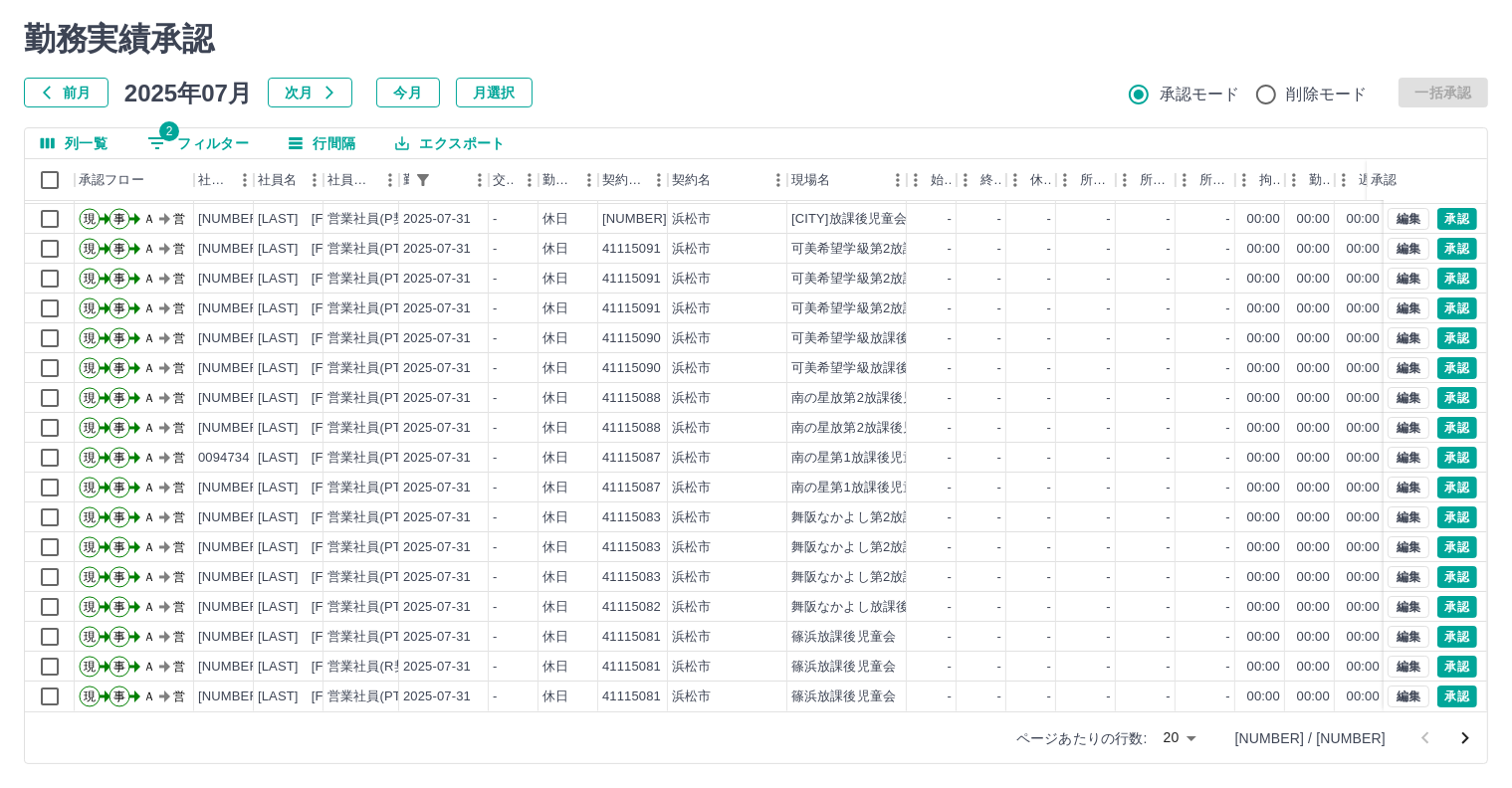 click on "SDH勤怠 江口　[LAST] 勤務実績承認 前月 2025年07月 次月 今月 月選択 承認モード 削除モード 一括承認 列一覧 2 フィルター 行間隔 エクスポート 承認フロー 社員番号 社員名 社員区分 勤務日 交通費 勤務区分 契約コード 契約名 現場名 始業 終業 休憩 所定開始 所定終業 所定休憩 拘束 勤務 遅刻等 コメント ステータス 承認 現 事 Ａ 営 0092107 山口　[LAST] 営業社員(PT契約) 2025-07-31  -  休日 41115119 [CITY] [CITY]放課後児童会(管理) - - - - - - 00:00 00:00 00:00 AM承認待 現 事 Ａ 営 0090384 谷野　[LAST] 営業社員(PT契約) 2025-07-31  -  休日 41115119 [CITY] [CITY]放課後児童会(管理) - - - - - - 00:00 00:00 00:00 AM承認待 現 事 Ａ 営 0071237 平山　[LAST] 営業社員(P契約) 2025-07-31  -  休日 41115119 [CITY] [CITY]放課後児童会(管理) - - - - - - 00:00 00:00 00:00 AM承認待 現 事 Ａ 営 0095140 小林　[LAST]  -  - -" at bounding box center [756, 367] 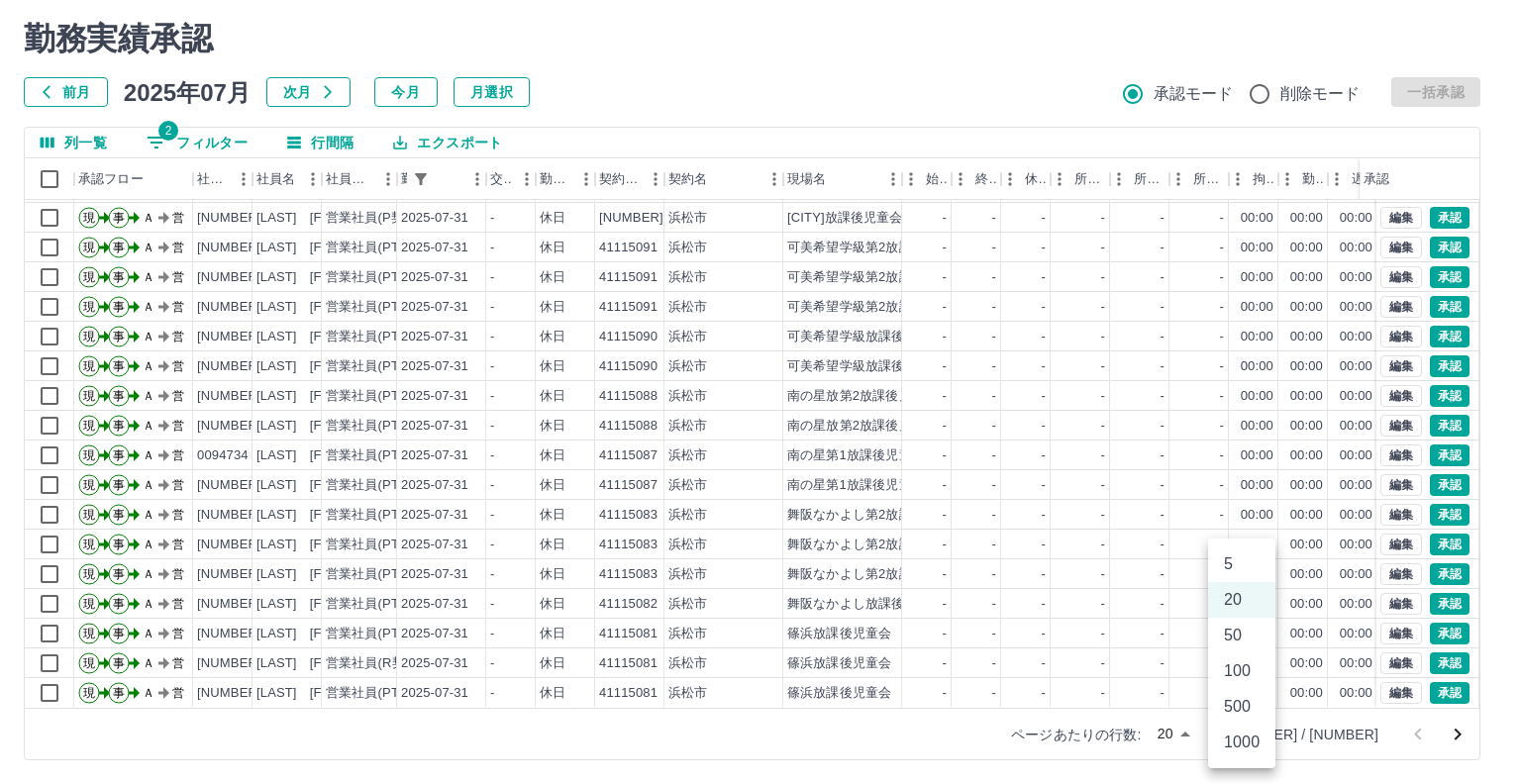 click on "500" at bounding box center (1242, 707) 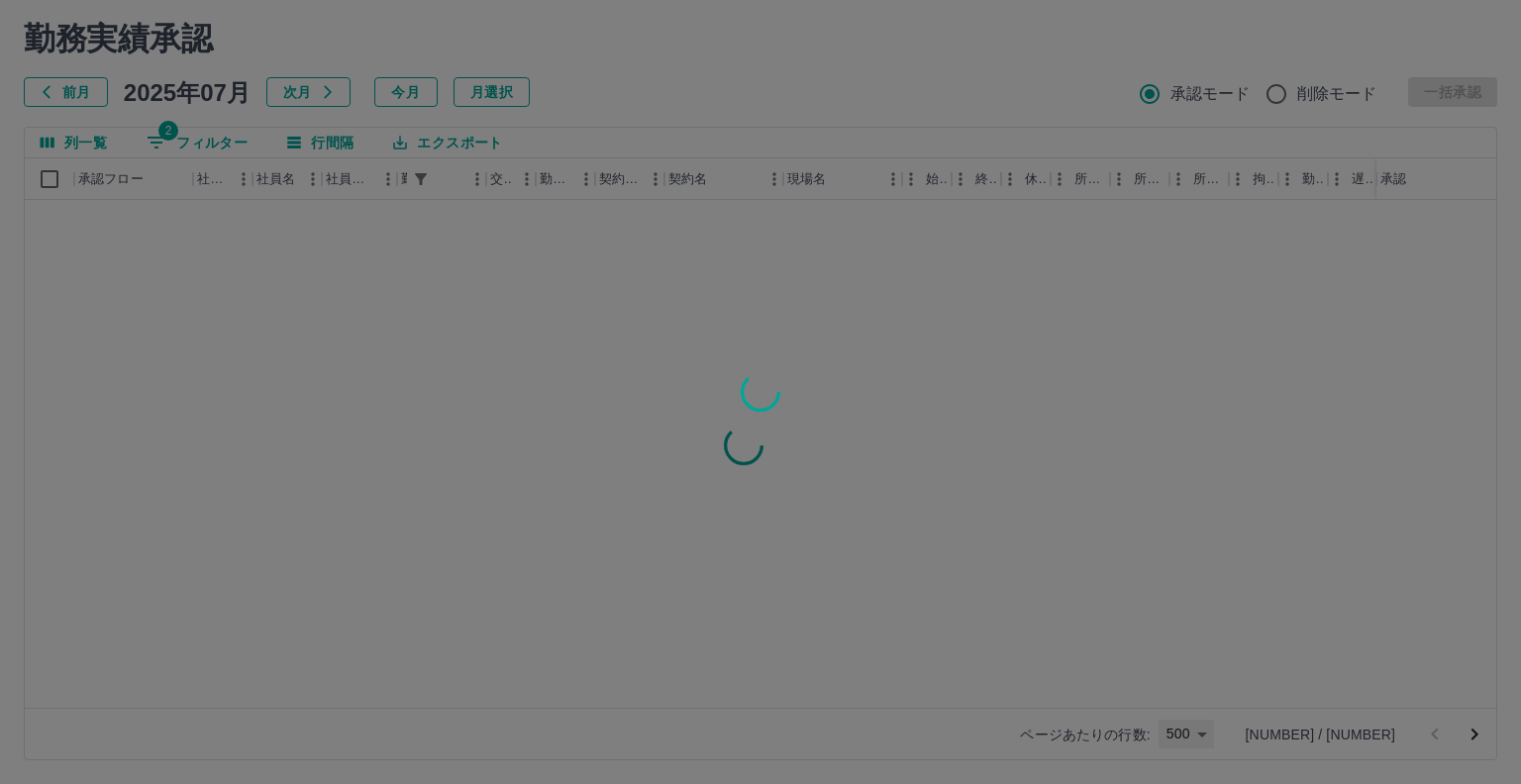 type on "***" 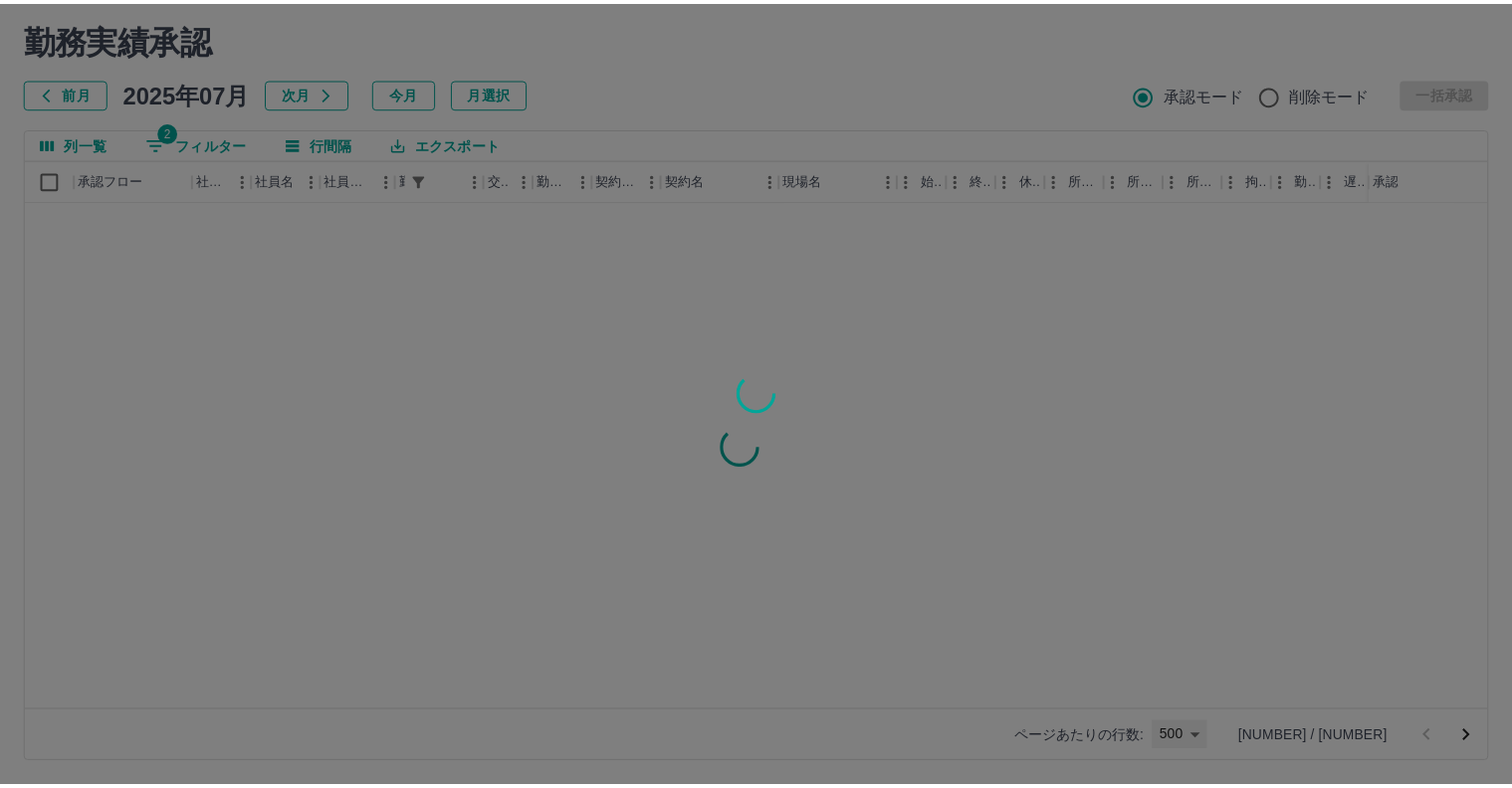 scroll, scrollTop: 0, scrollLeft: 0, axis: both 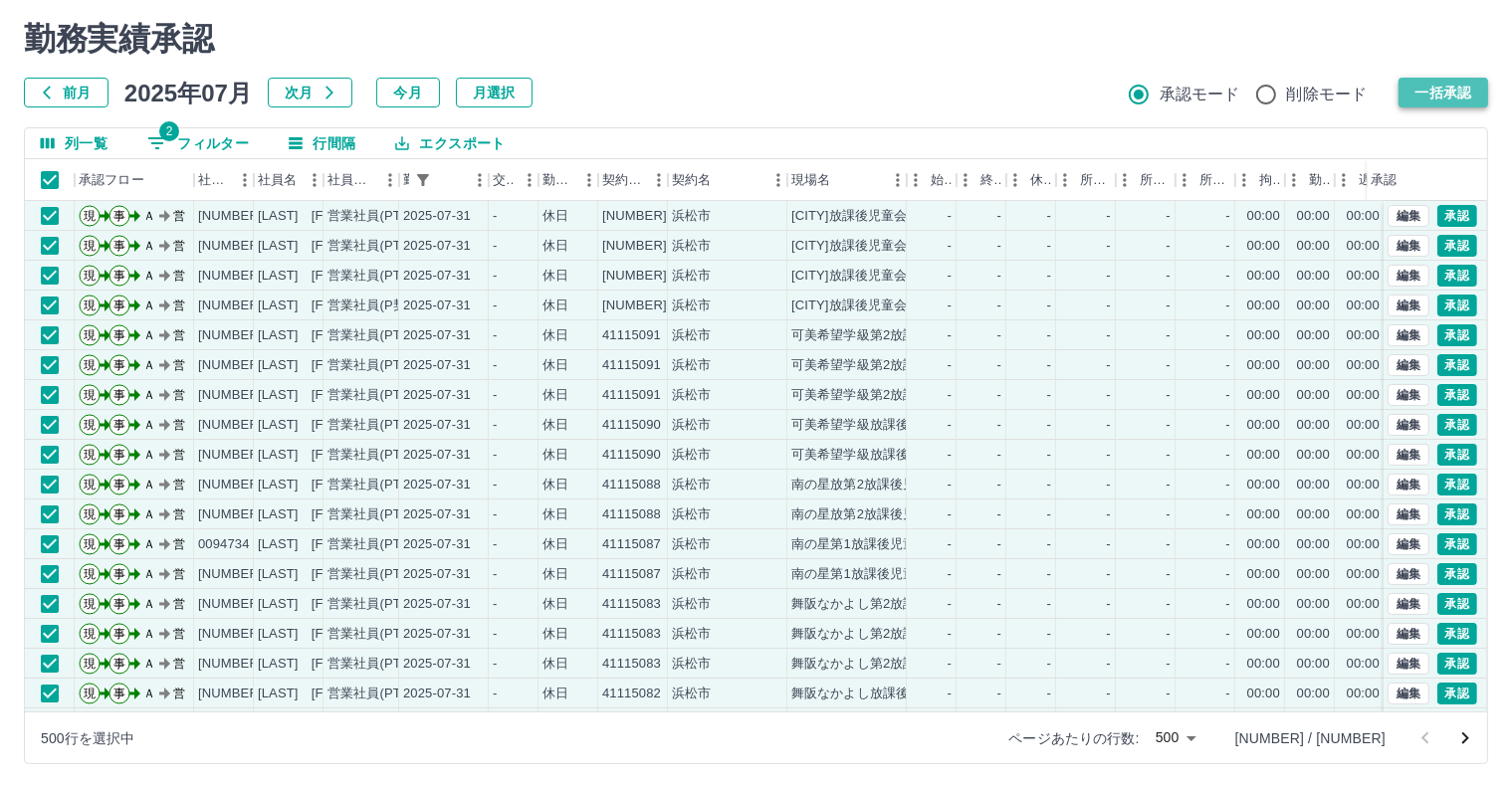 click on "一括承認" at bounding box center (1443, 93) 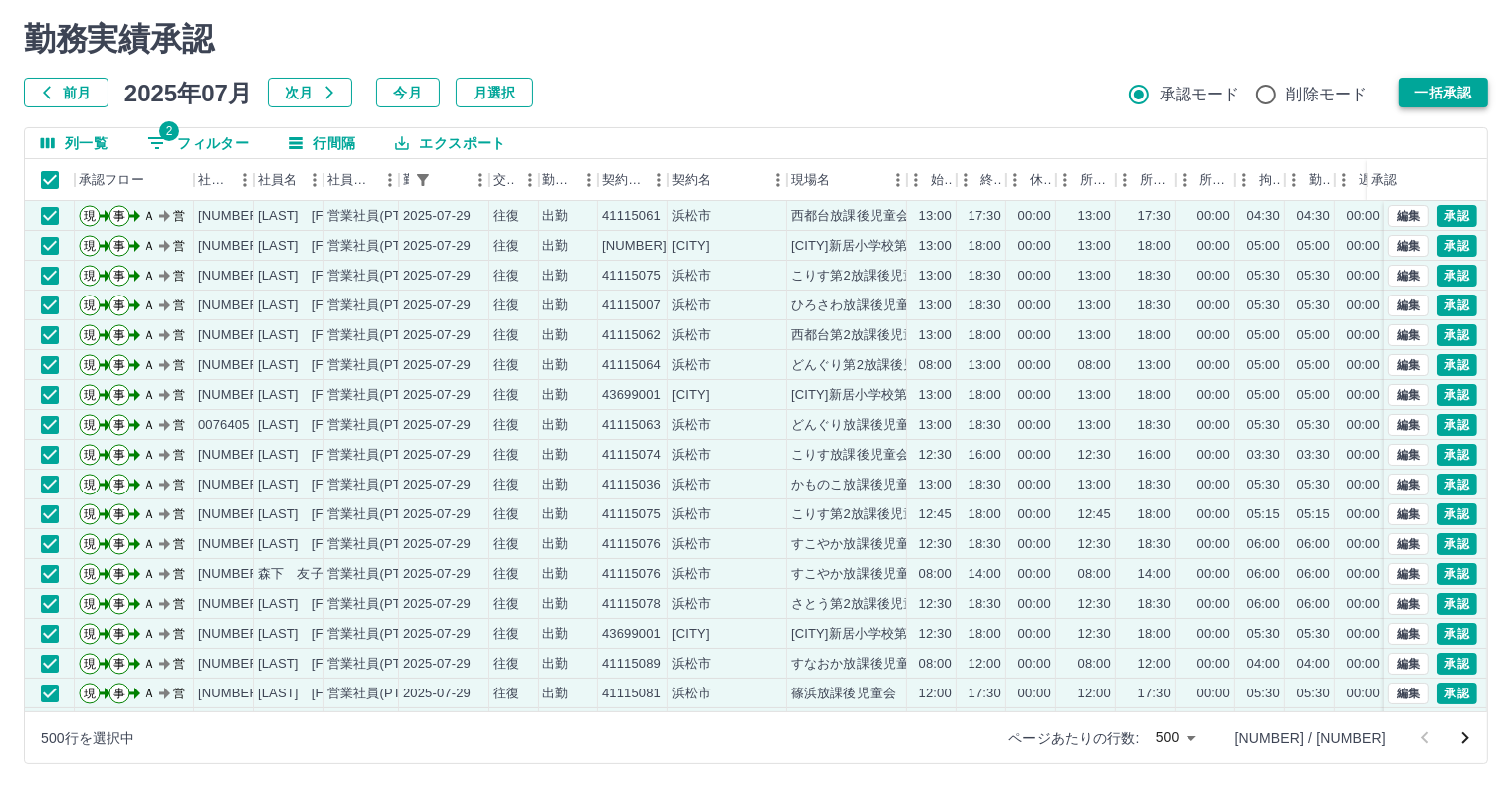 click on "一括承認" at bounding box center (1443, 93) 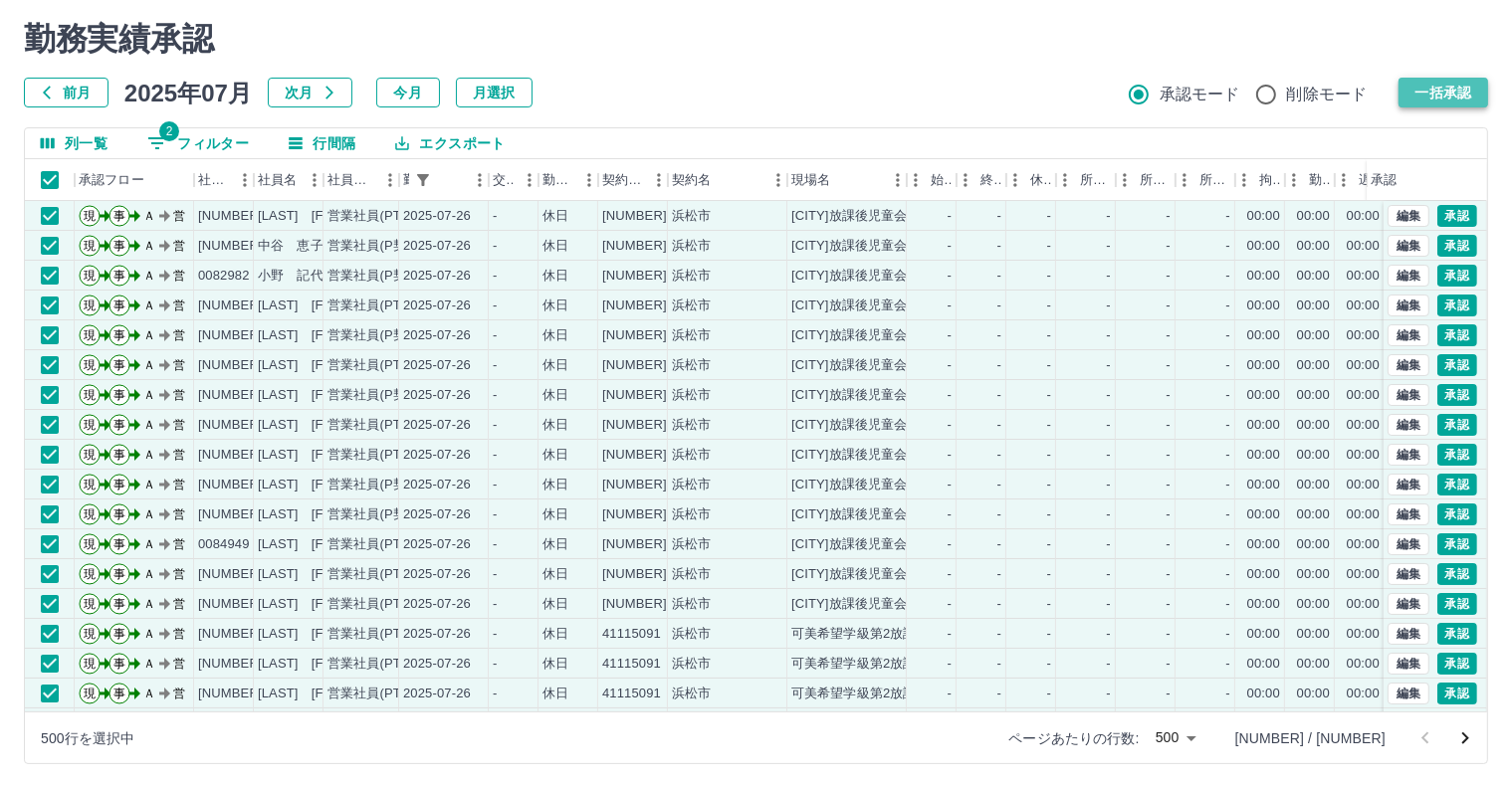 click on "一括承認" at bounding box center [1443, 93] 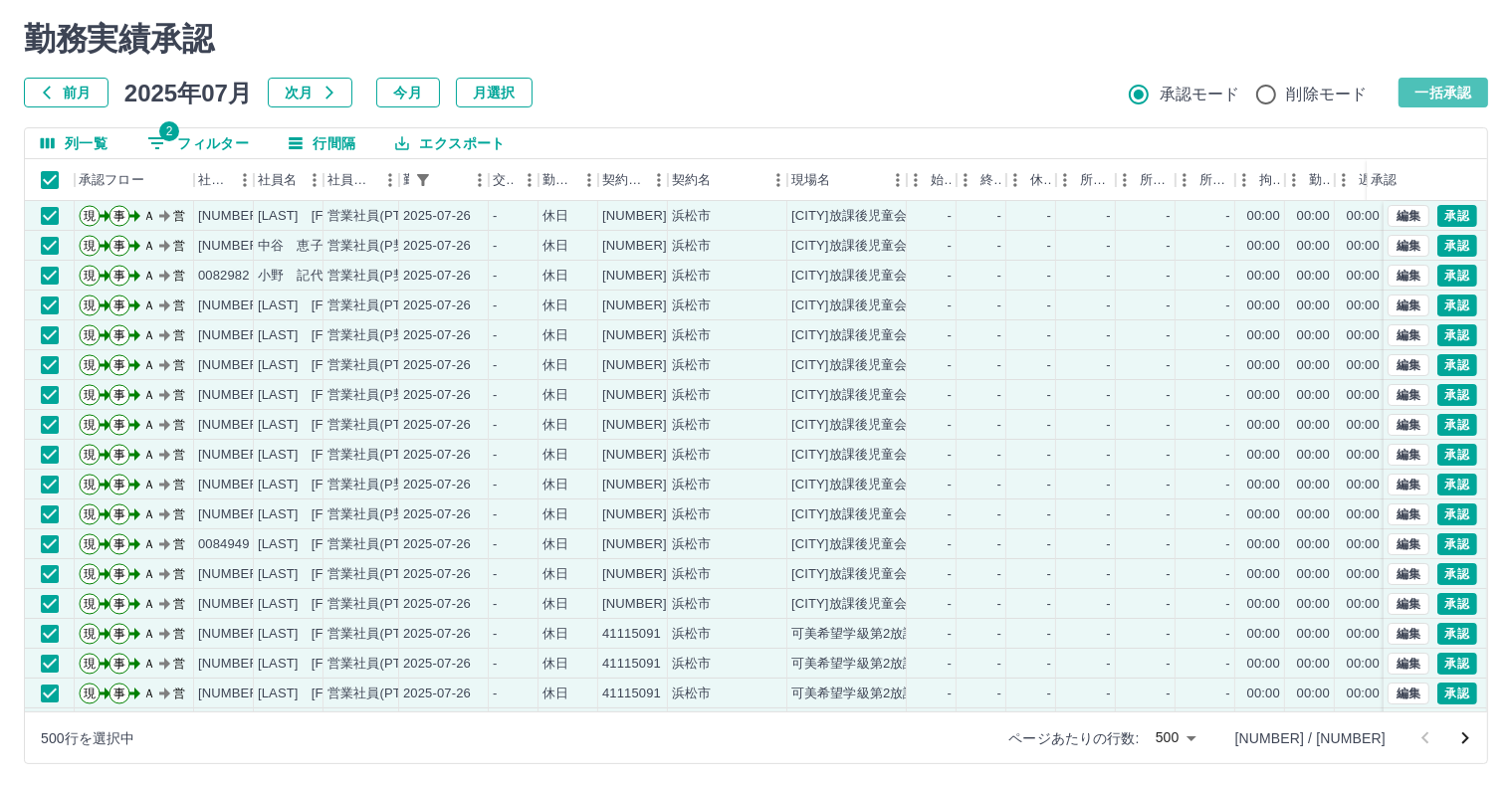 click at bounding box center [756, 394] 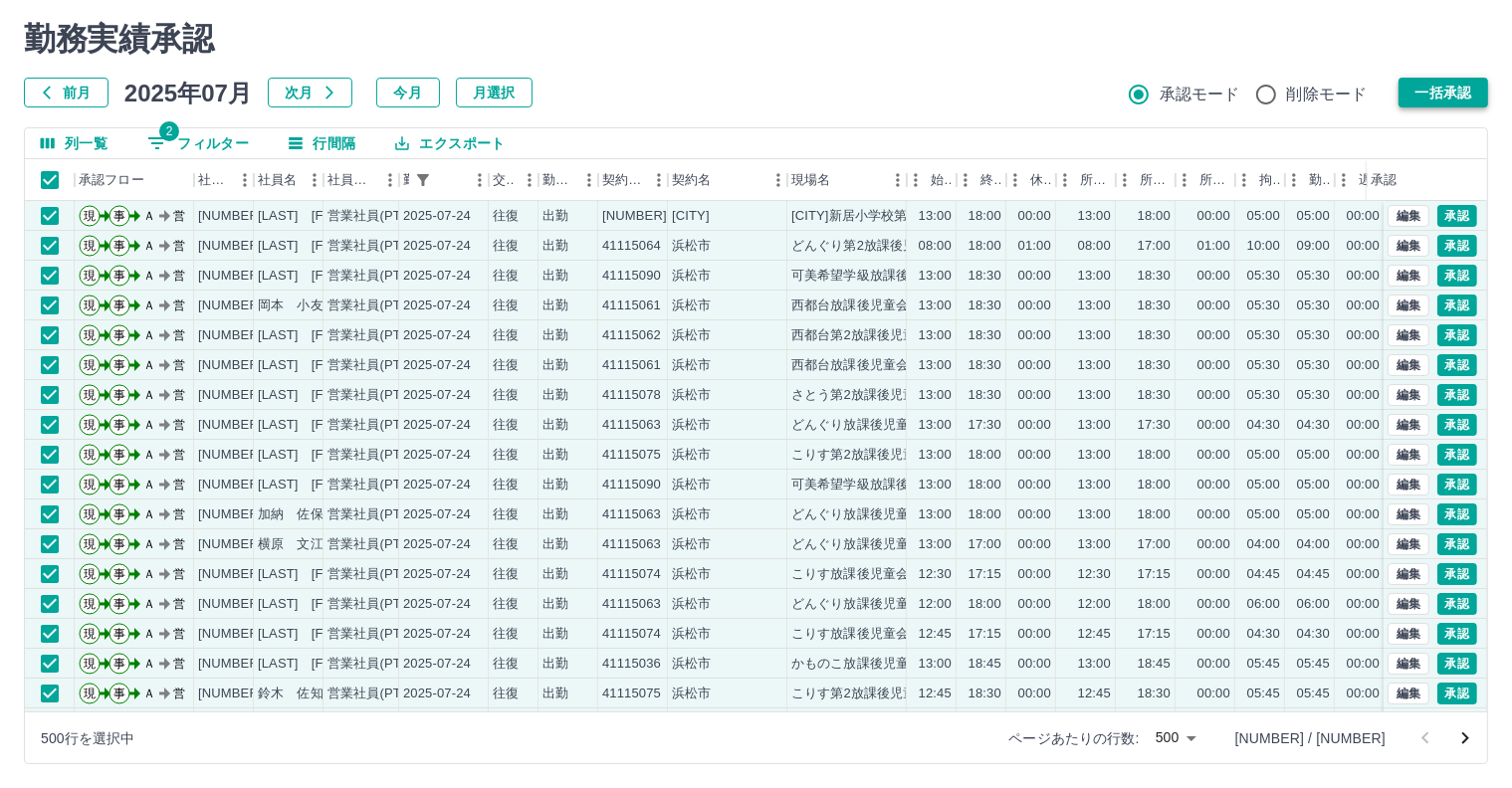 click on "一括承認" at bounding box center (1443, 93) 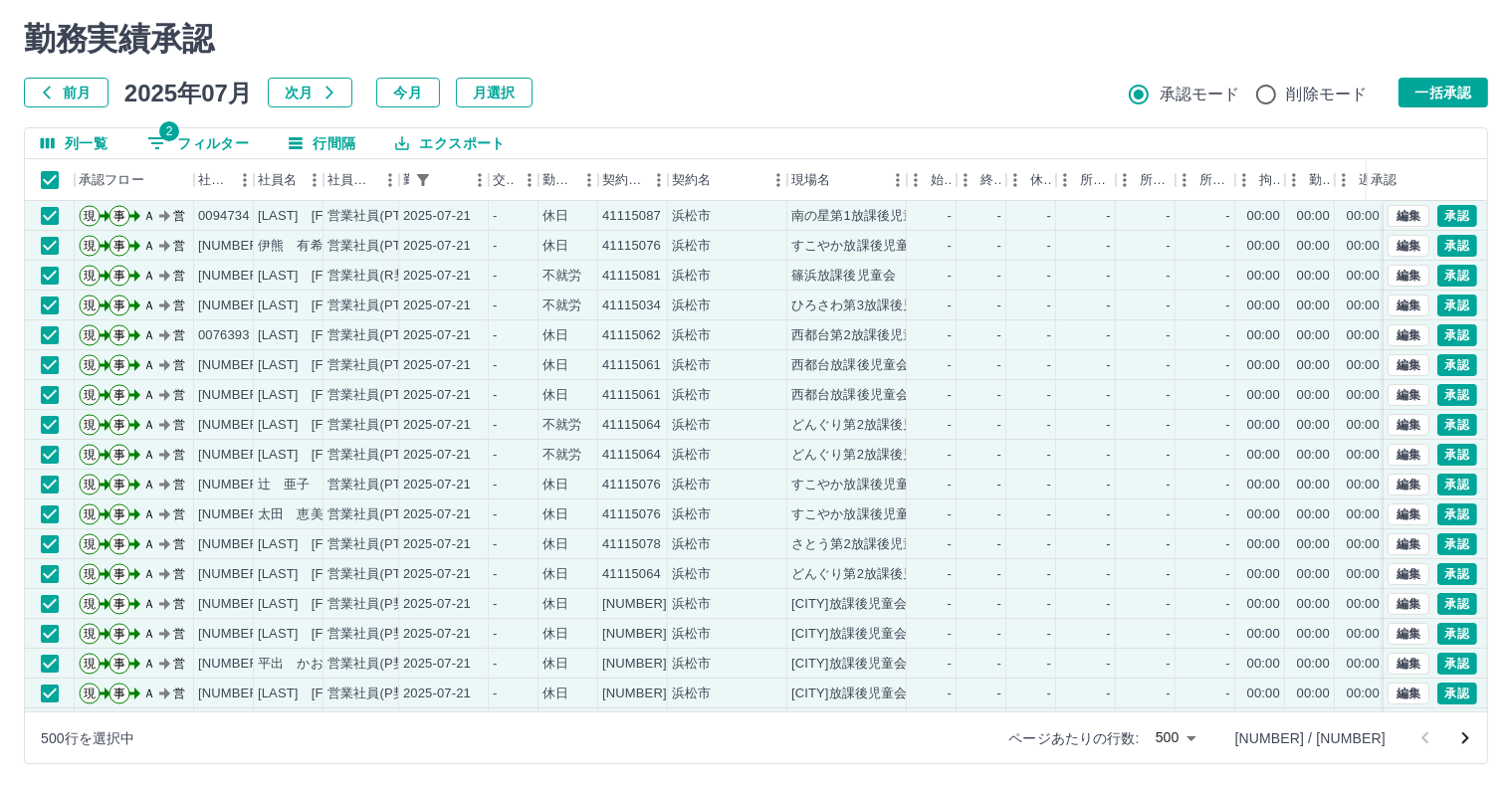 drag, startPoint x: 1458, startPoint y: 97, endPoint x: 450, endPoint y: 239, distance: 1017.9528 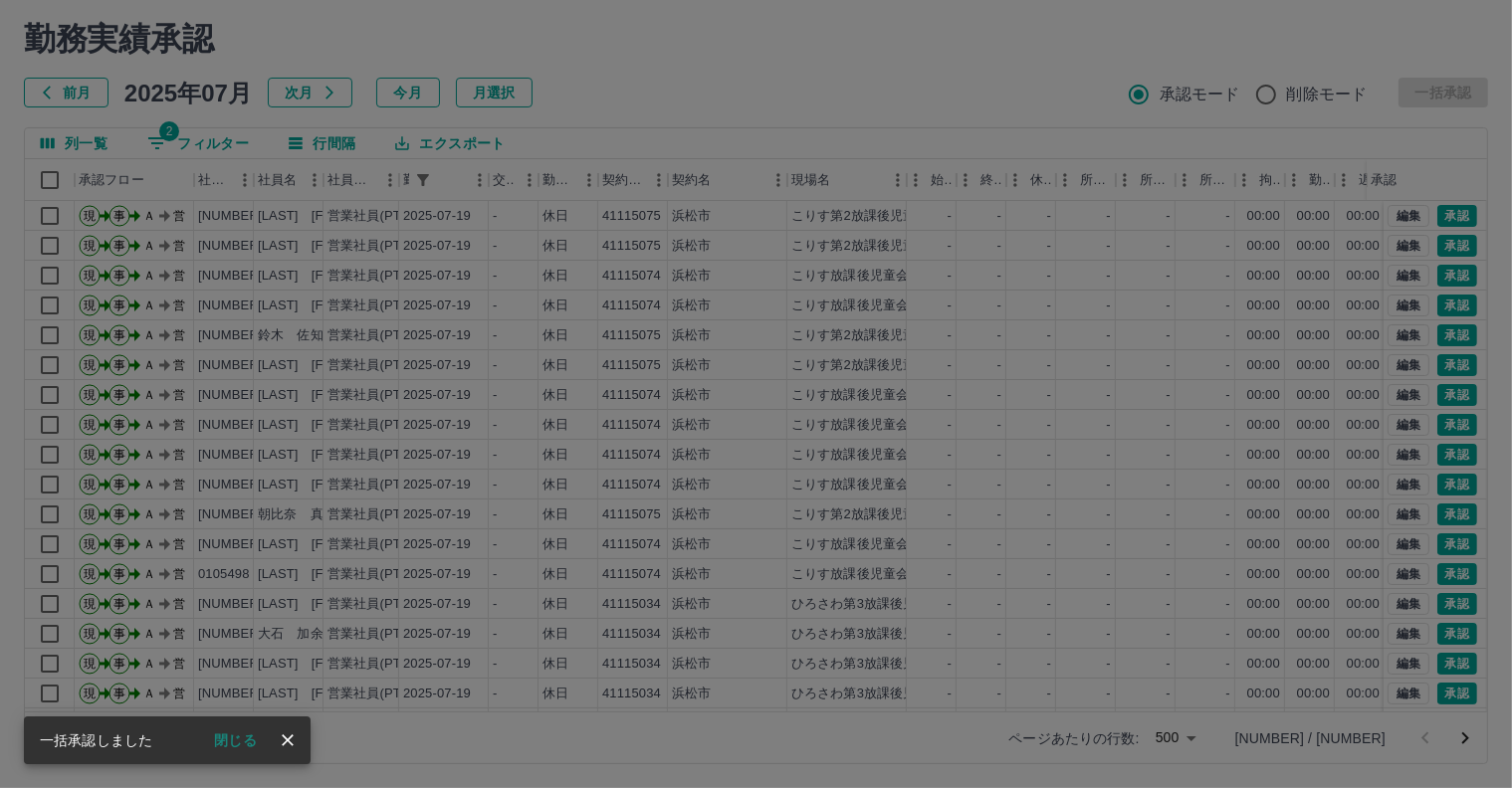 click at bounding box center (756, 394) 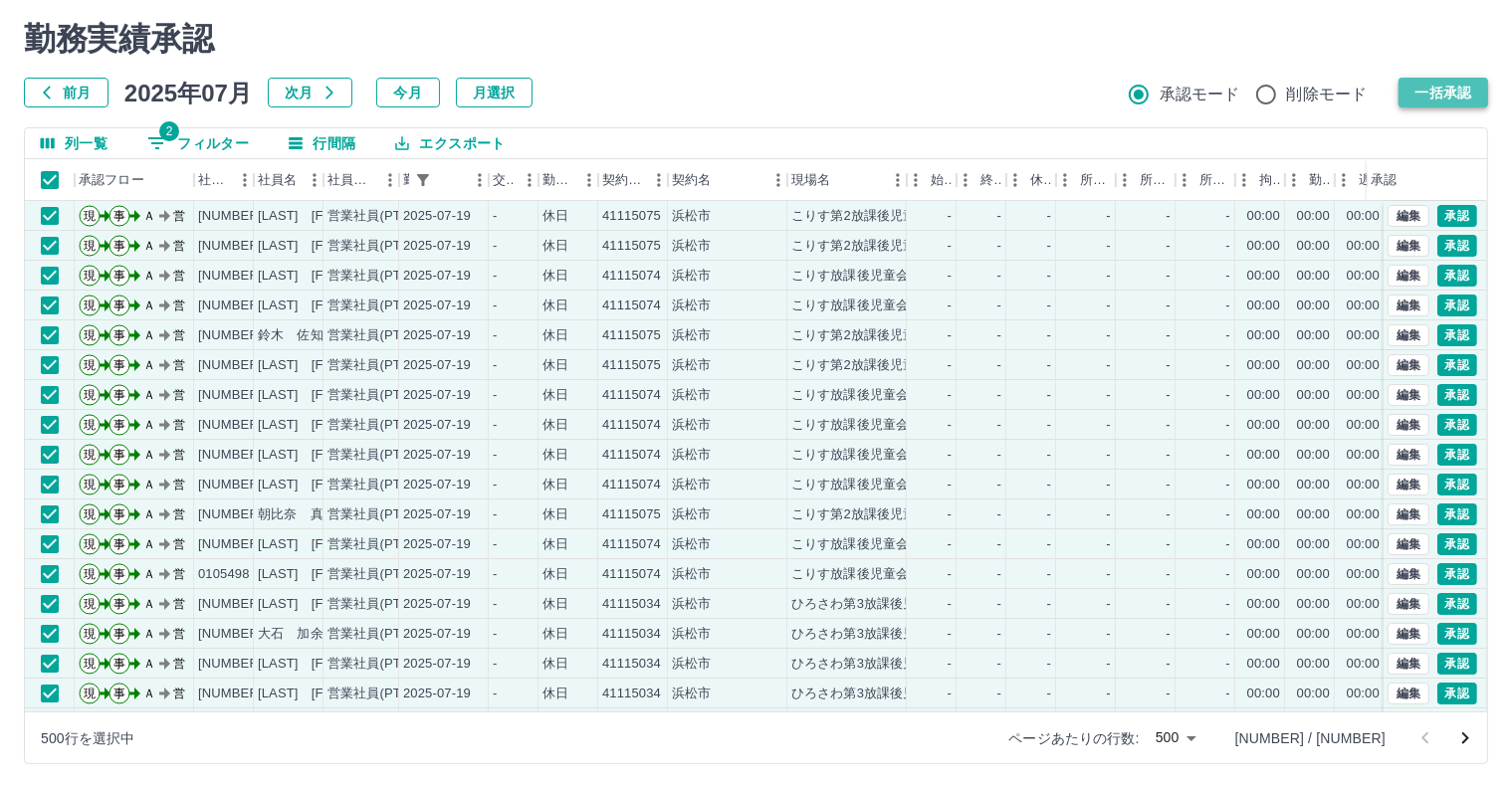 click on "一括承認" at bounding box center (1443, 93) 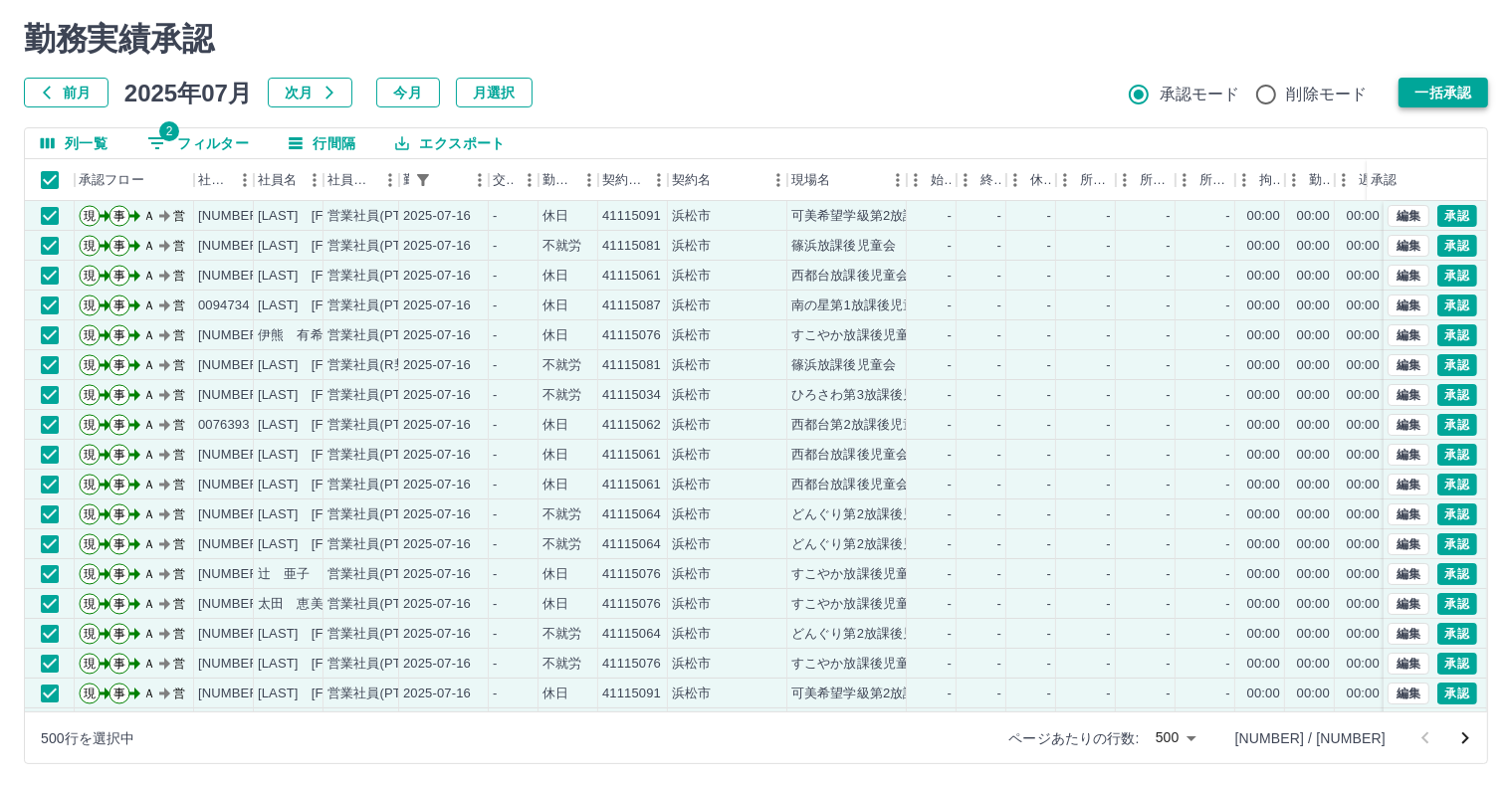 click on "一括承認" at bounding box center [1443, 93] 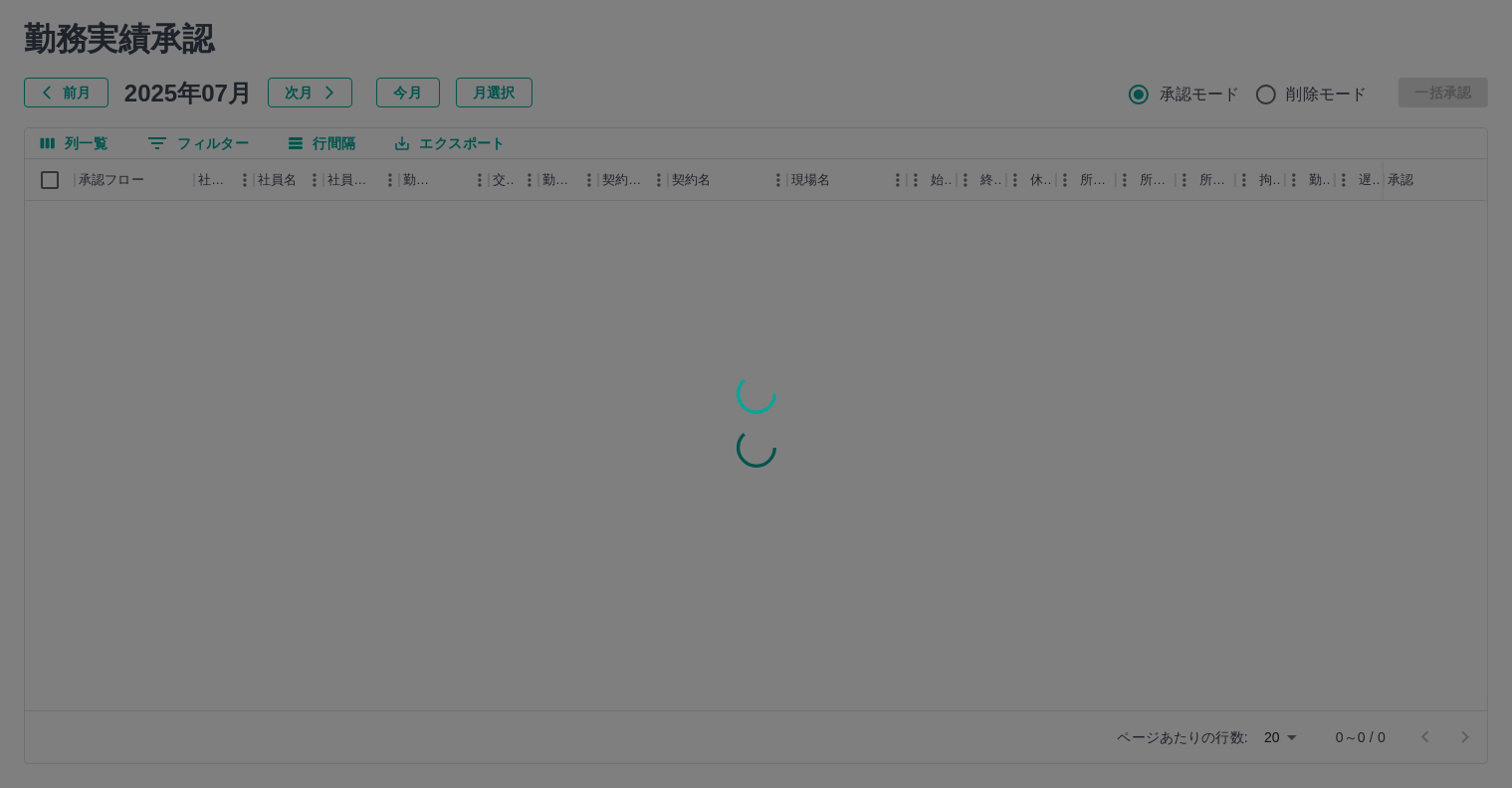 scroll, scrollTop: 53, scrollLeft: 0, axis: vertical 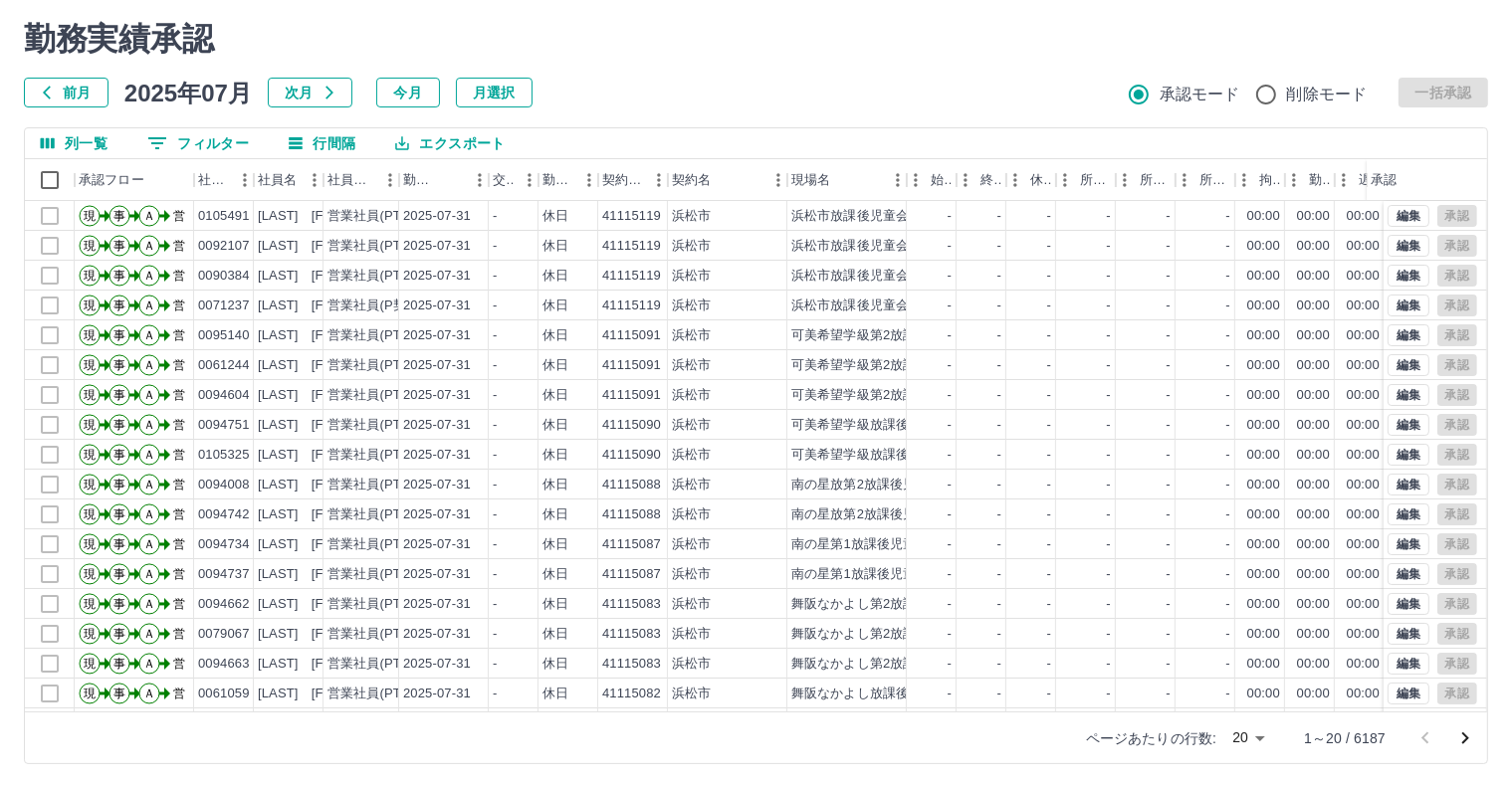 drag, startPoint x: 171, startPoint y: 143, endPoint x: 184, endPoint y: 161, distance: 22.203603 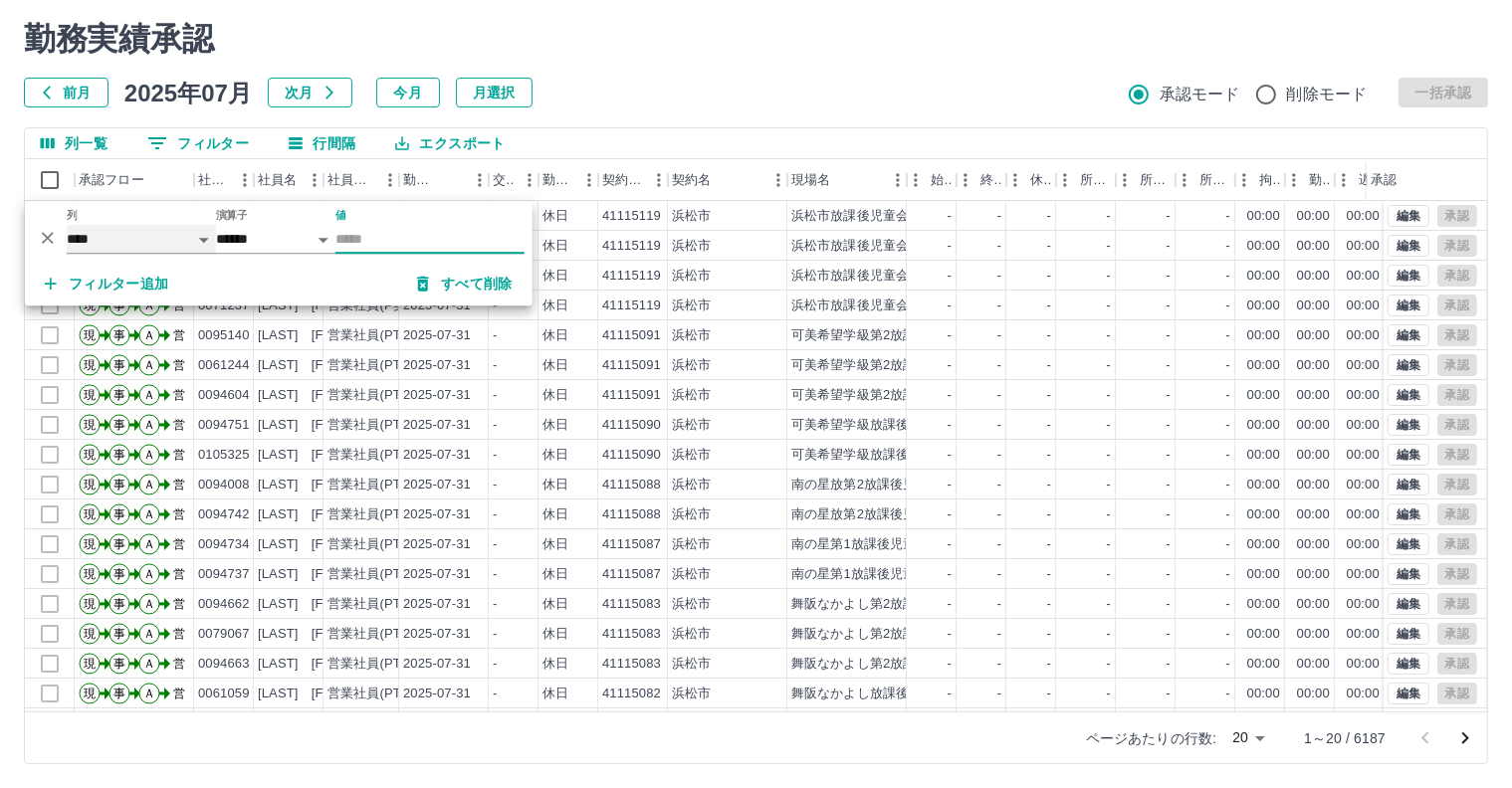 click on "**** *** **** *** *** **** ***** *** *** ** ** ** **** **** **** ** ** *** **** *****" at bounding box center (141, 239) 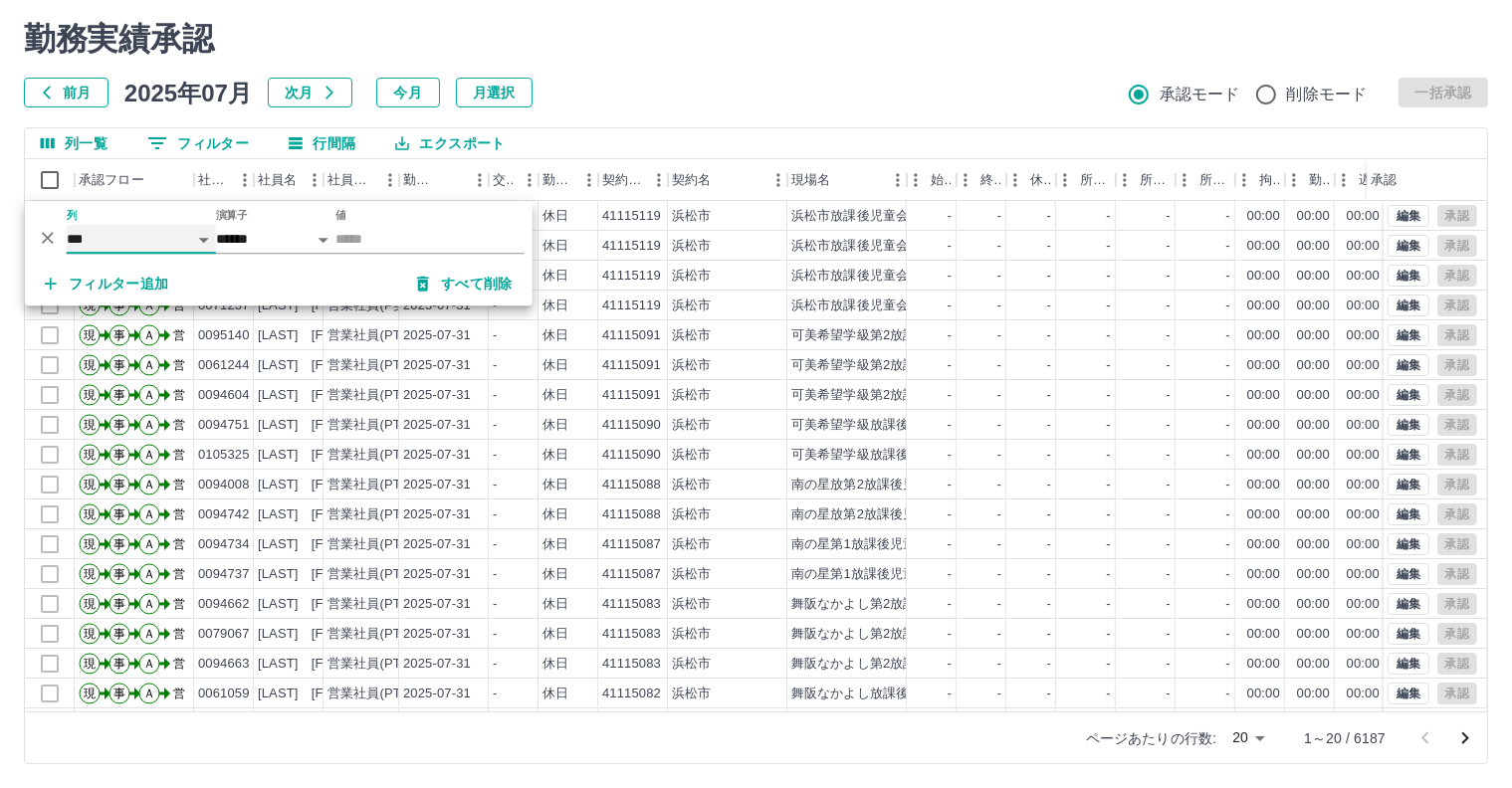 click on "**** *** **** *** *** **** ***** *** *** ** ** ** **** **** **** ** ** *** **** *****" at bounding box center [141, 239] 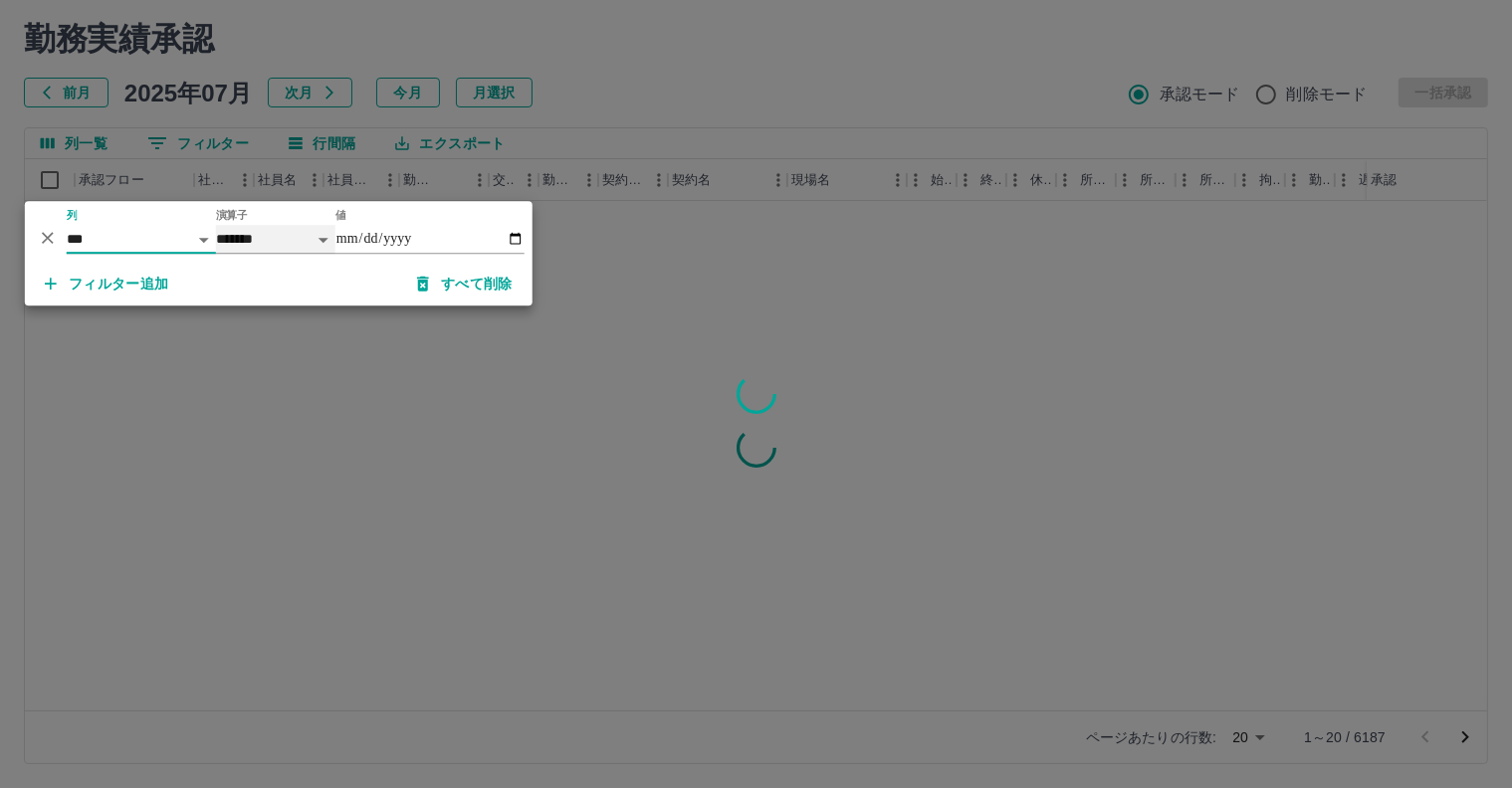 click on "******* ********* ** **" at bounding box center [276, 239] 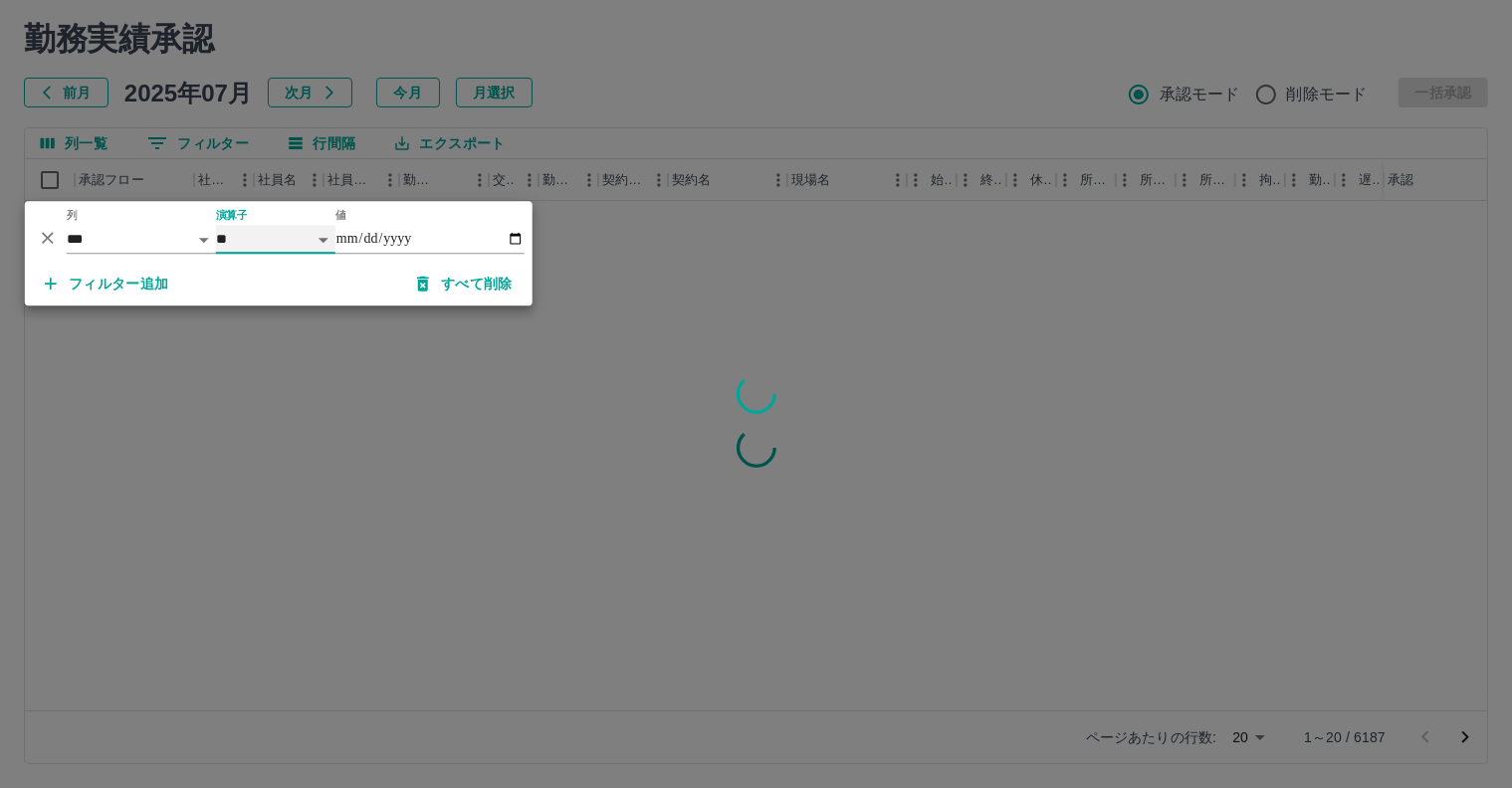 click on "******* ********* ** **" at bounding box center [276, 239] 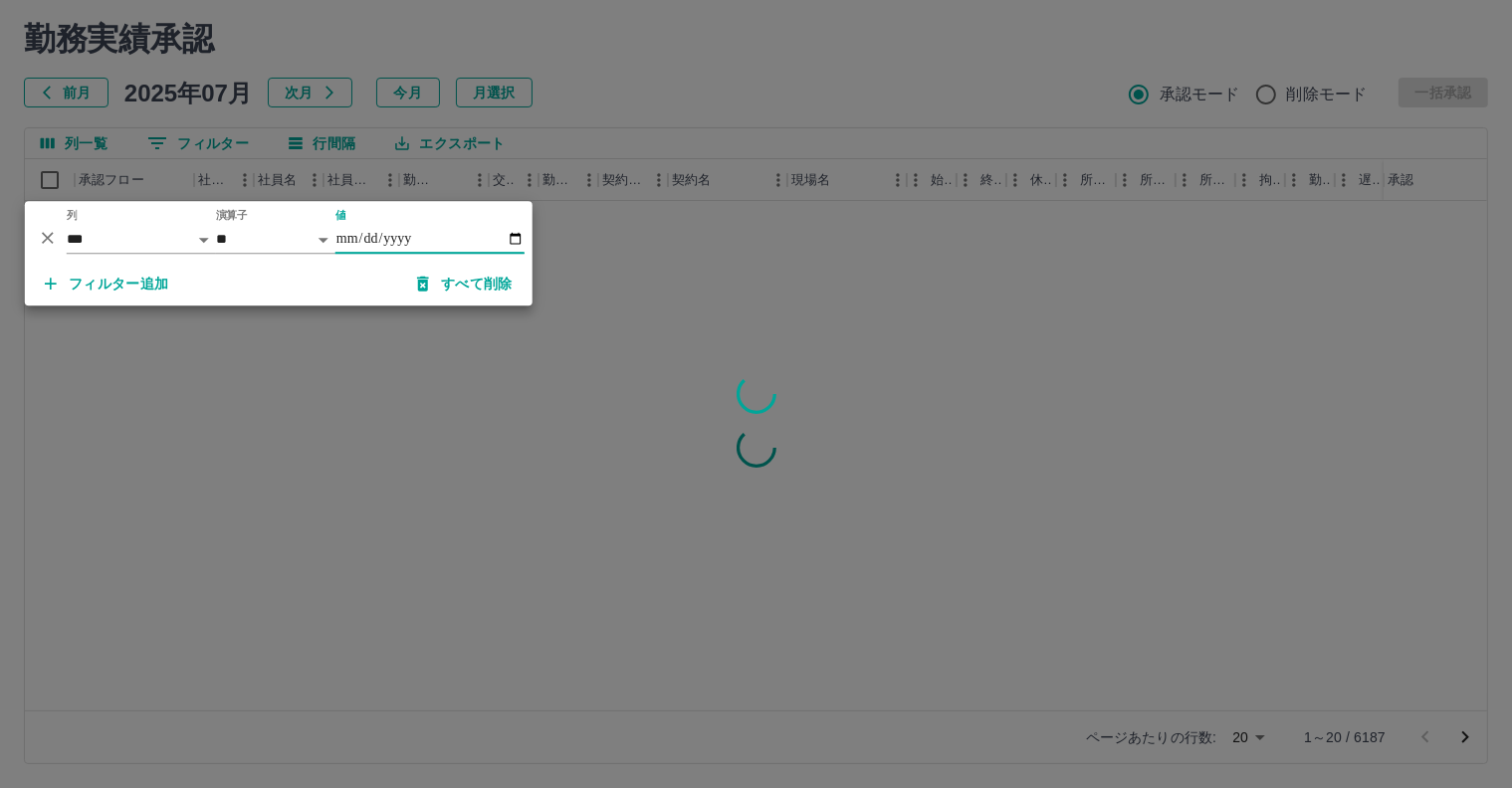 click on "値" at bounding box center (430, 239) 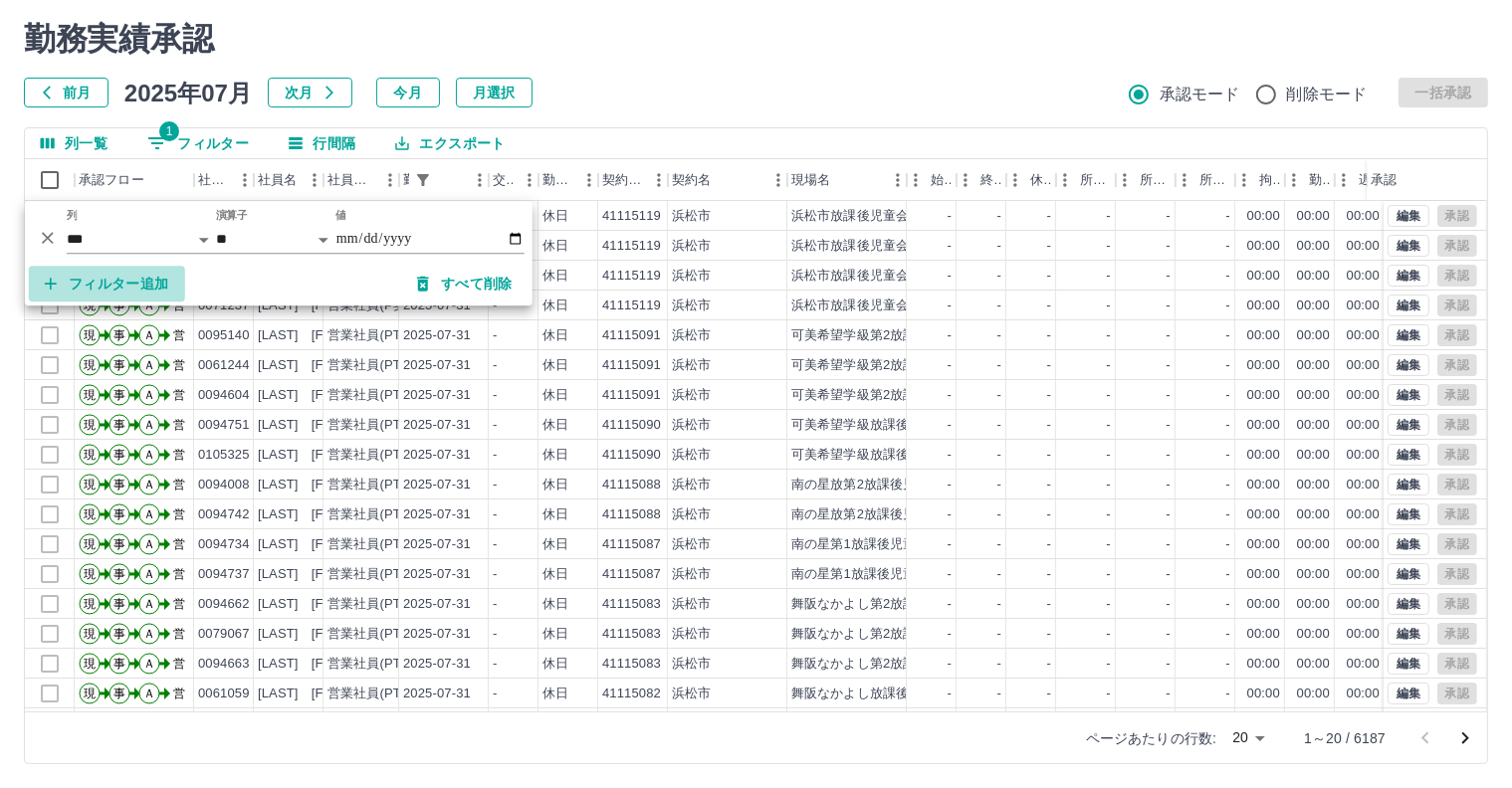 click on "フィルター追加" at bounding box center (107, 284) 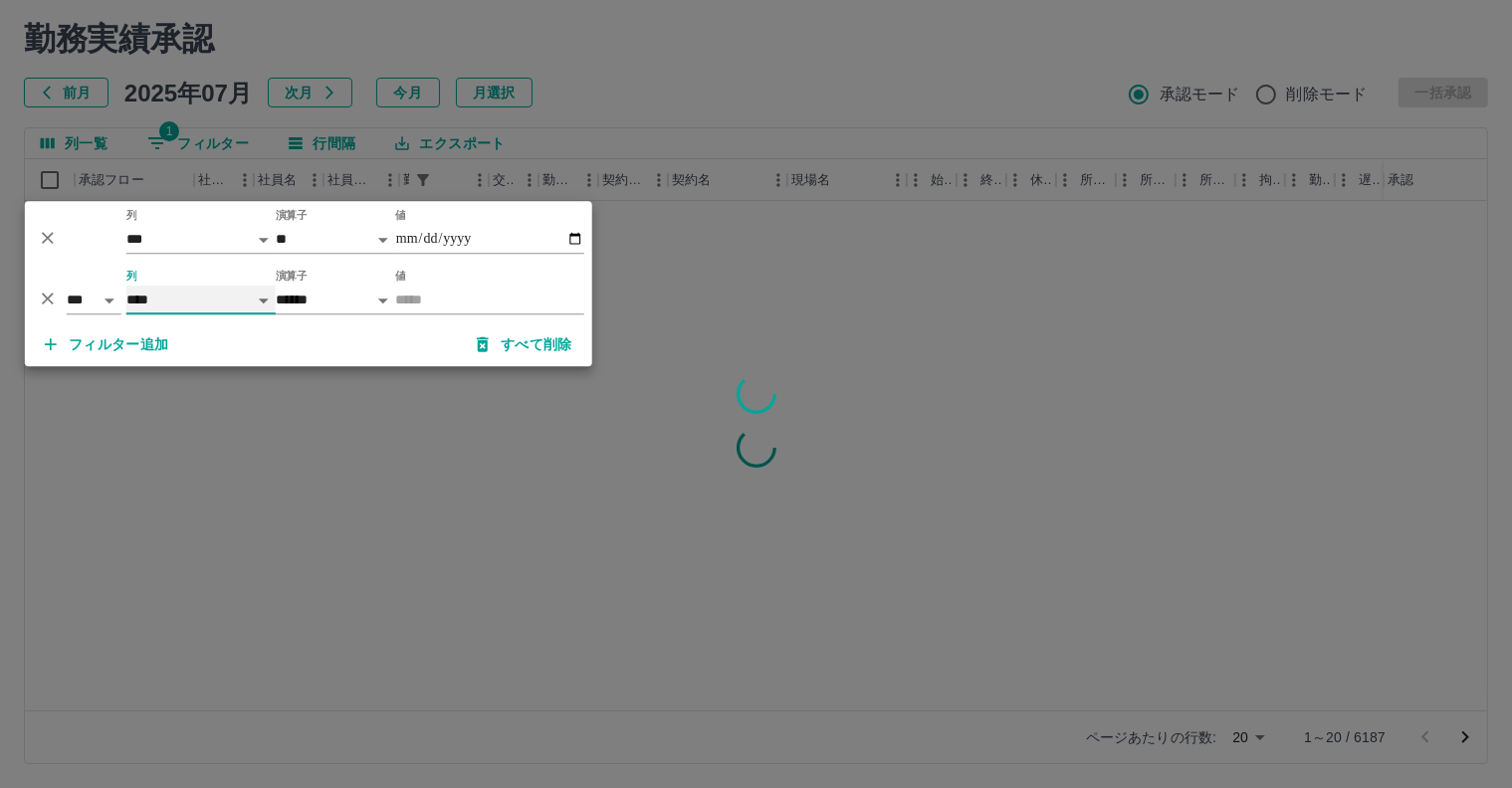 click on "**** *** **** *** *** **** ***** *** *** ** ** ** **** **** **** ** ** *** **** *****" at bounding box center [201, 299] 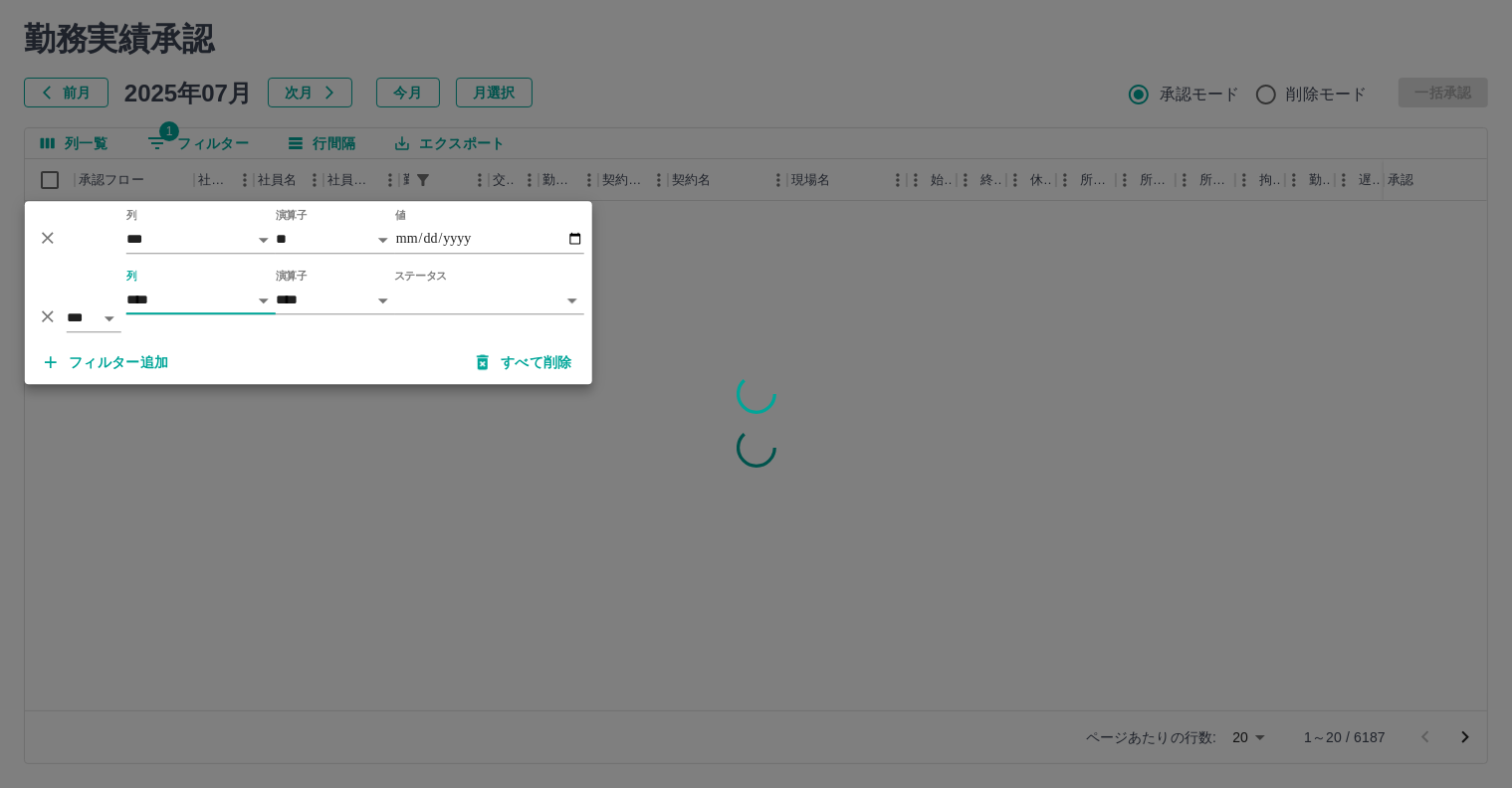 click on "**********" at bounding box center [756, 367] 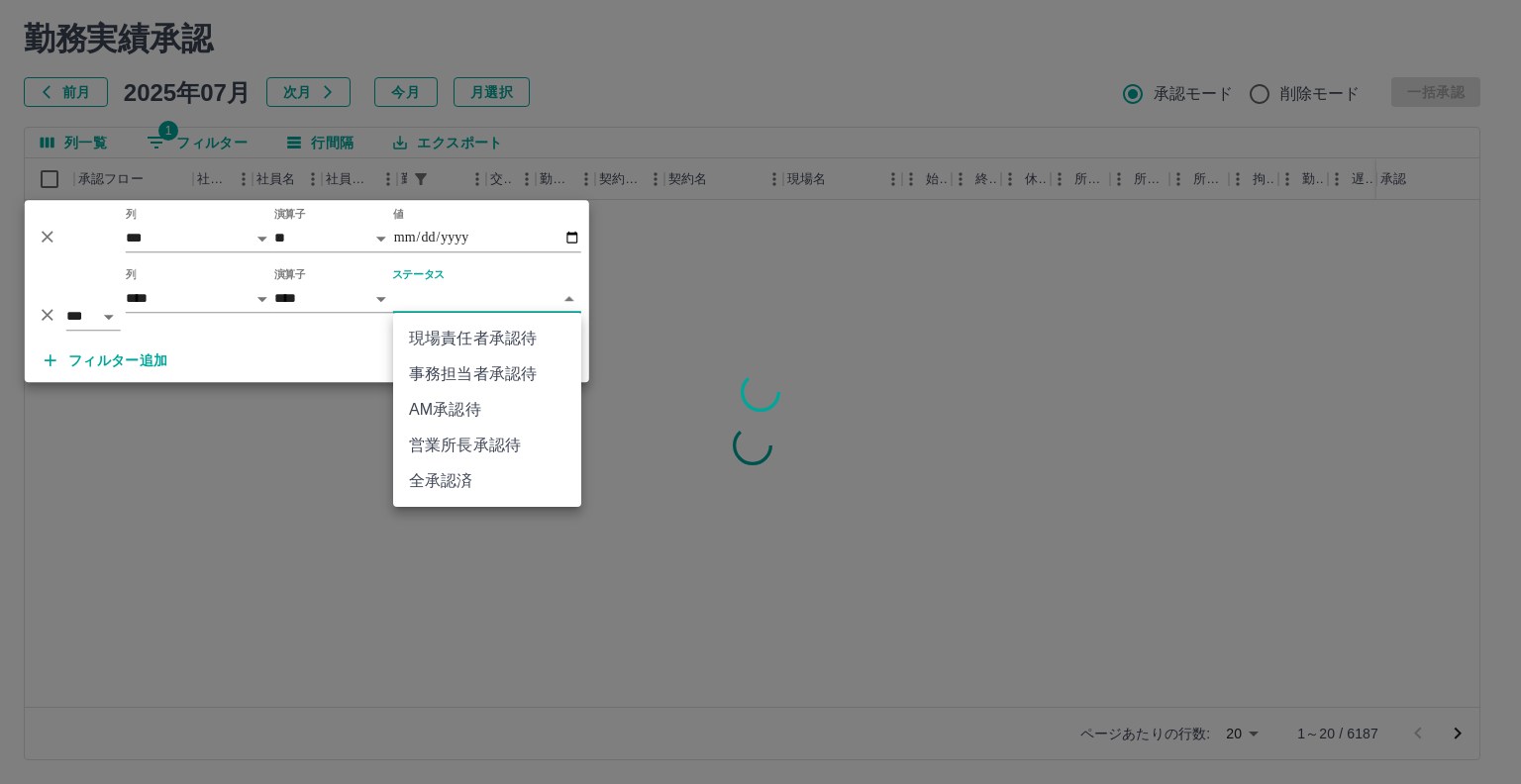 click on "AM承認待" at bounding box center (487, 410) 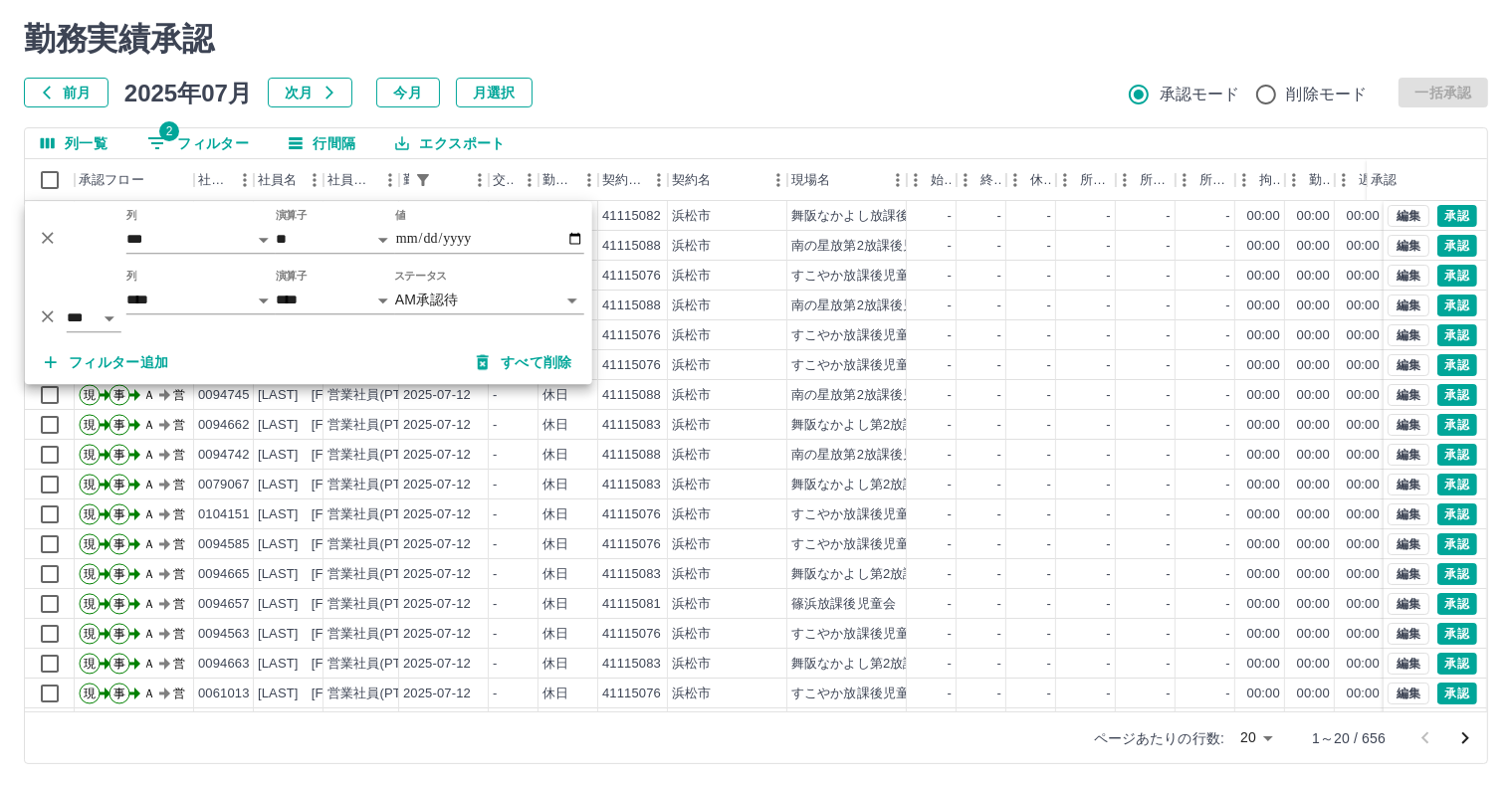 click on "勤務実績承認 前月 2025年07月 次月 今月 月選択 承認モード 削除モード 一括承認 列一覧 2 フィルター 行間隔 エクスポート 承認フロー 社員番号 社員名 社員区分 勤務日 交通費 勤務区分 契約コード 契約名 現場名 始業 終業 休憩 所定開始 所定終業 所定休憩 拘束 勤務 遅刻等 コメント ステータス 承認 現 事 Ａ 営 0094659 中村　朋子 営業社員(PT契約) 2025-07-12  -  休日 41115082 浜松市 舞阪なかよし放課後児童会 - - - - - - 00:00 00:00 00:00 AM承認待 現 事 Ａ 営 0094740 黒田　博司 営業社員(PT契約) 2025-07-12  -  休日 41115088 浜松市 南の星放第2放課後児童会 - - - - - - 00:00 00:00 00:00 AM承認待 現 事 Ａ 営 0094564 鈴木　大貴 営業社員(PT契約) 2025-07-12  -  休日 41115076 浜松市 すこやか放課後児童会 - - - - - - 00:00 00:00 00:00 AM承認待 現 事 Ａ 営 0094008 増田　京子 営業社員(PT契約) 2025-07-12  -" at bounding box center (756, 392) 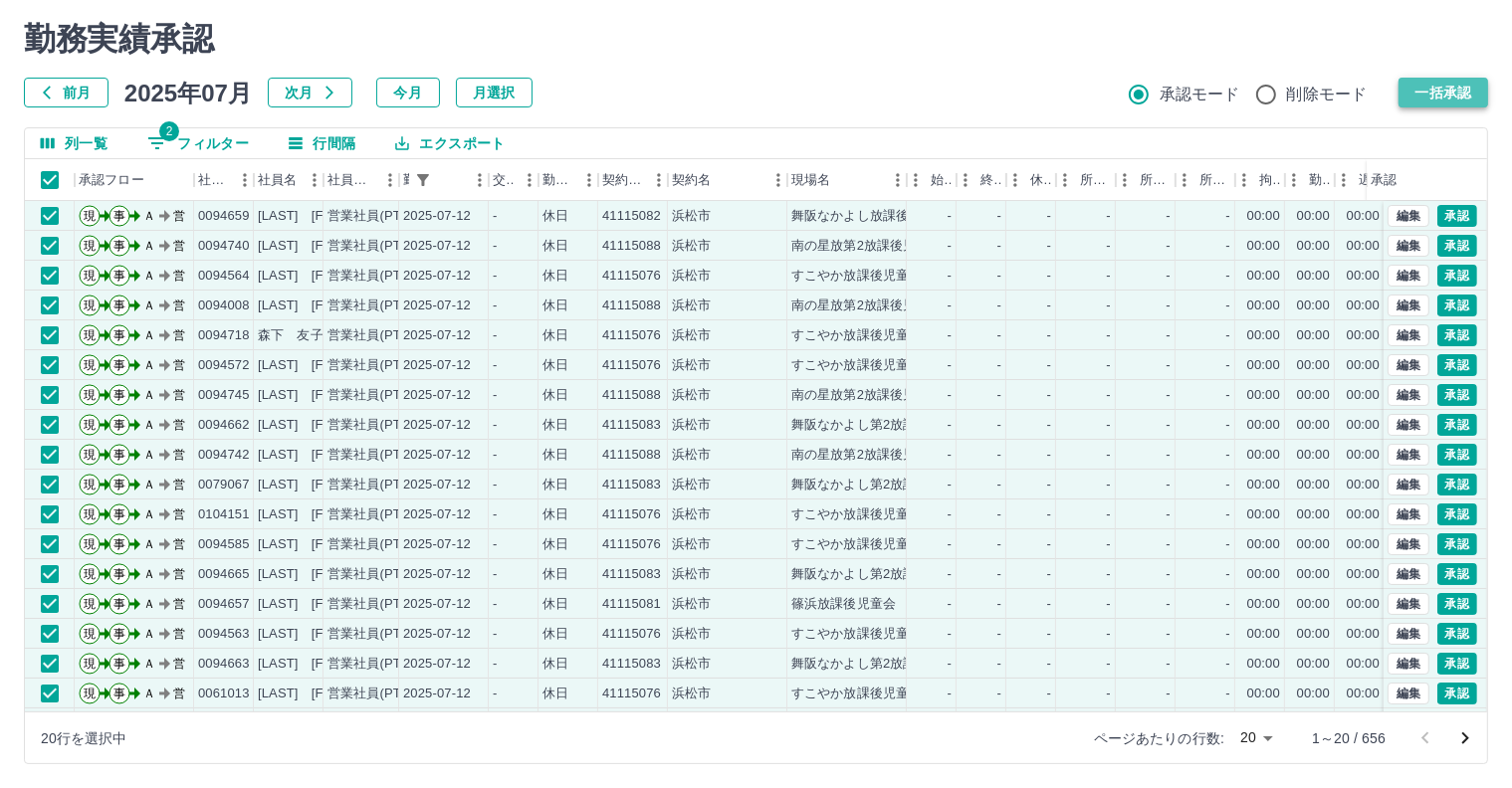 click on "一括承認" at bounding box center (1443, 93) 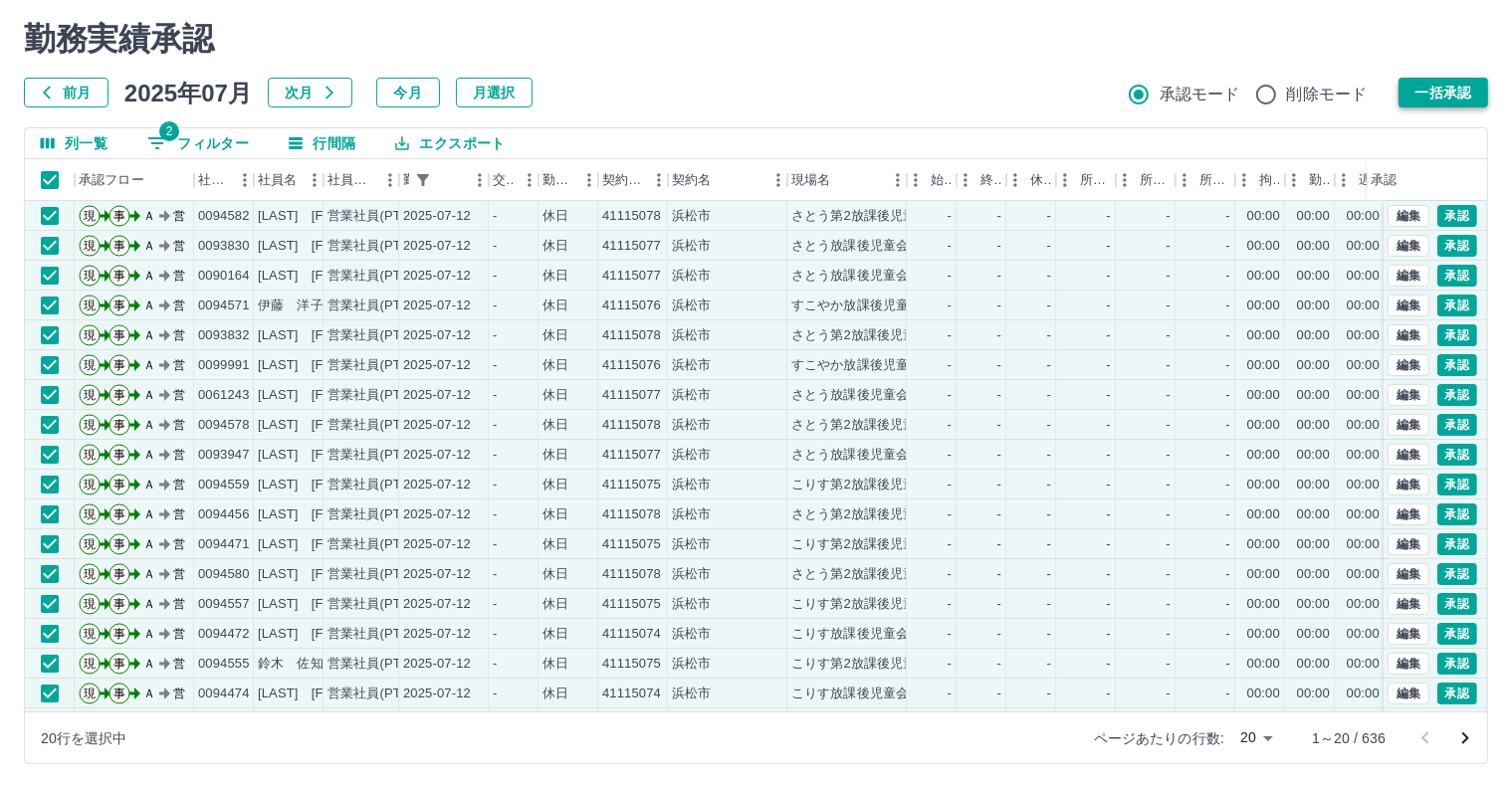 click on "一括承認" at bounding box center [1443, 93] 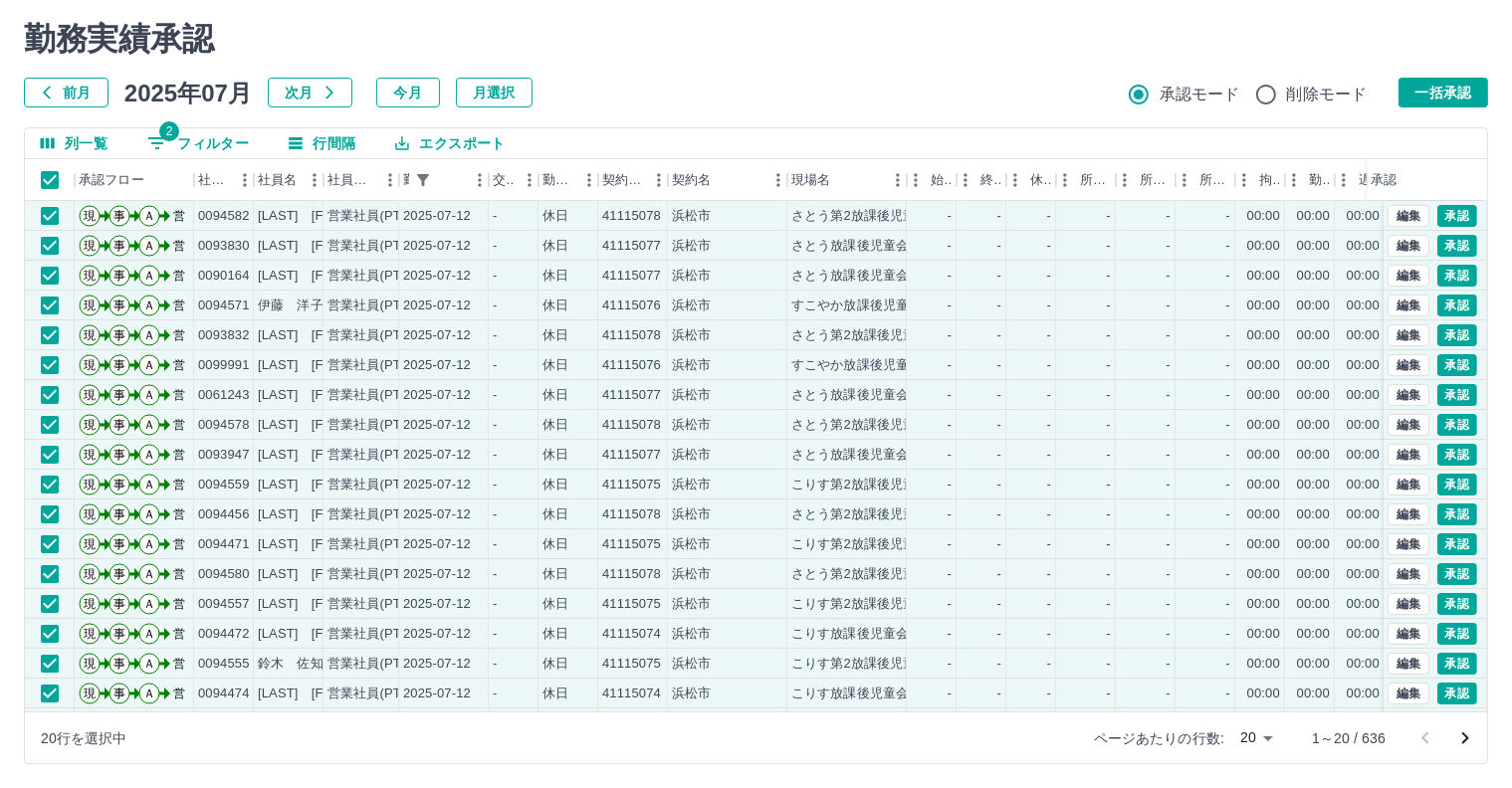 click on "SDH勤怠 江口　祐司 勤務実績承認 前月 2025年07月 次月 今月 月選択 承認モード 削除モード 一括承認 列一覧 2 フィルター 行間隔 エクスポート 承認フロー 社員番号 社員名 社員区分 勤務日 交通費 勤務区分 契約コード 契約名 現場名 始業 終業 休憩 所定開始 所定終業 所定休憩 拘束 勤務 遅刻等 コメント ステータス 承認 現 事 Ａ 営 0094582 鈴木　てる子 営業社員(PT契約) 2025-07-12  -  休日 41115078 浜松市 さとう第2放課後児童会 - - - - - - 00:00 00:00 00:00 AM承認待 現 事 Ａ 営 0093830 小笠原　多恵子 営業社員(PT契約) 2025-07-12  -  休日 41115077 浜松市 さとう放課後児童会 - - - - - - 00:00 00:00 00:00 AM承認待 現 事 Ａ 営 0090164 佐藤　美紀子 営業社員(PT契約) 2025-07-12  -  休日 41115077 浜松市 さとう放課後児童会 - - - - - - 00:00 00:00 00:00 AM承認待 現 事 Ａ 営 0094571 伊藤　洋子 2025-07-12  -" at bounding box center [756, 367] 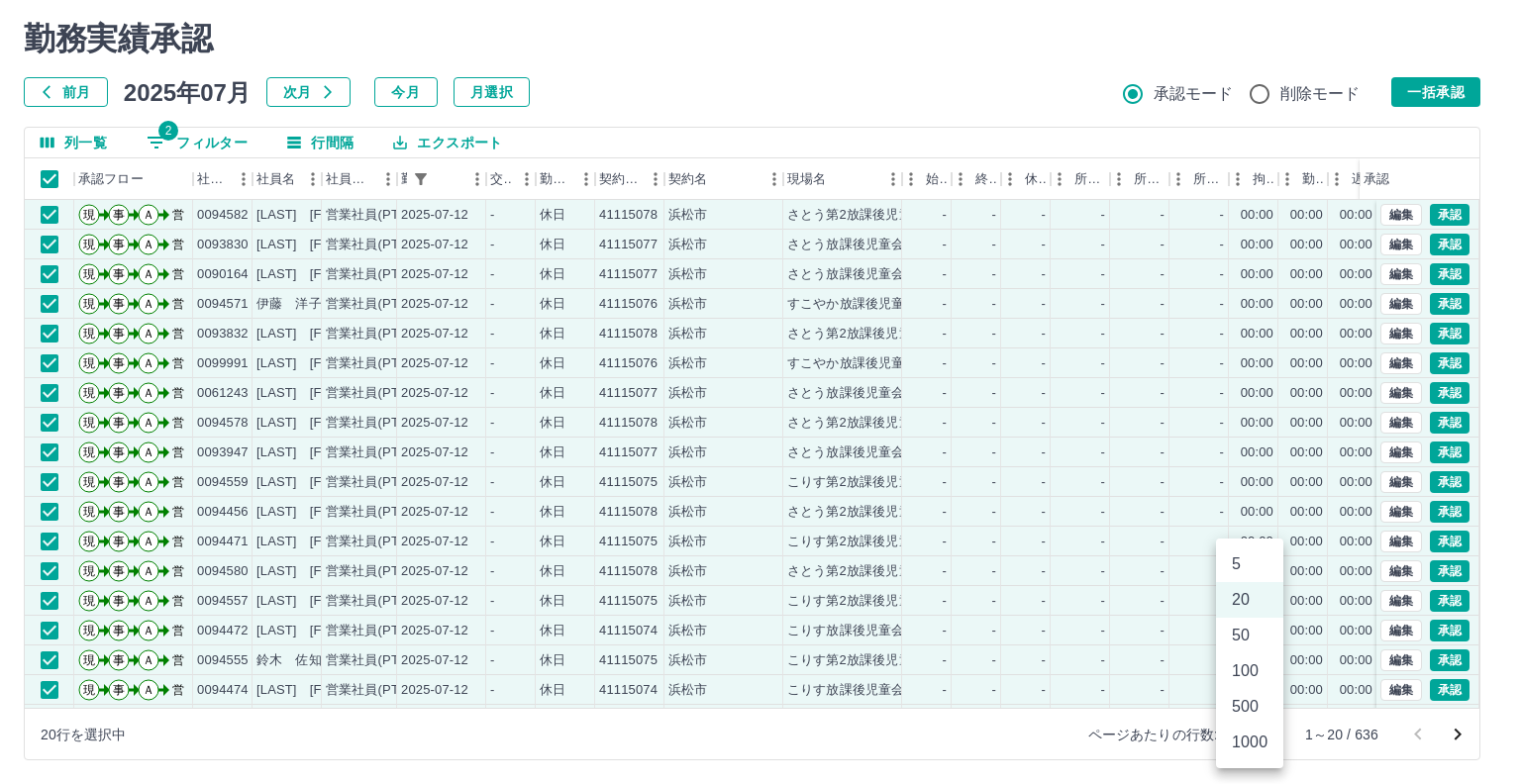 click on "500" at bounding box center (1250, 707) 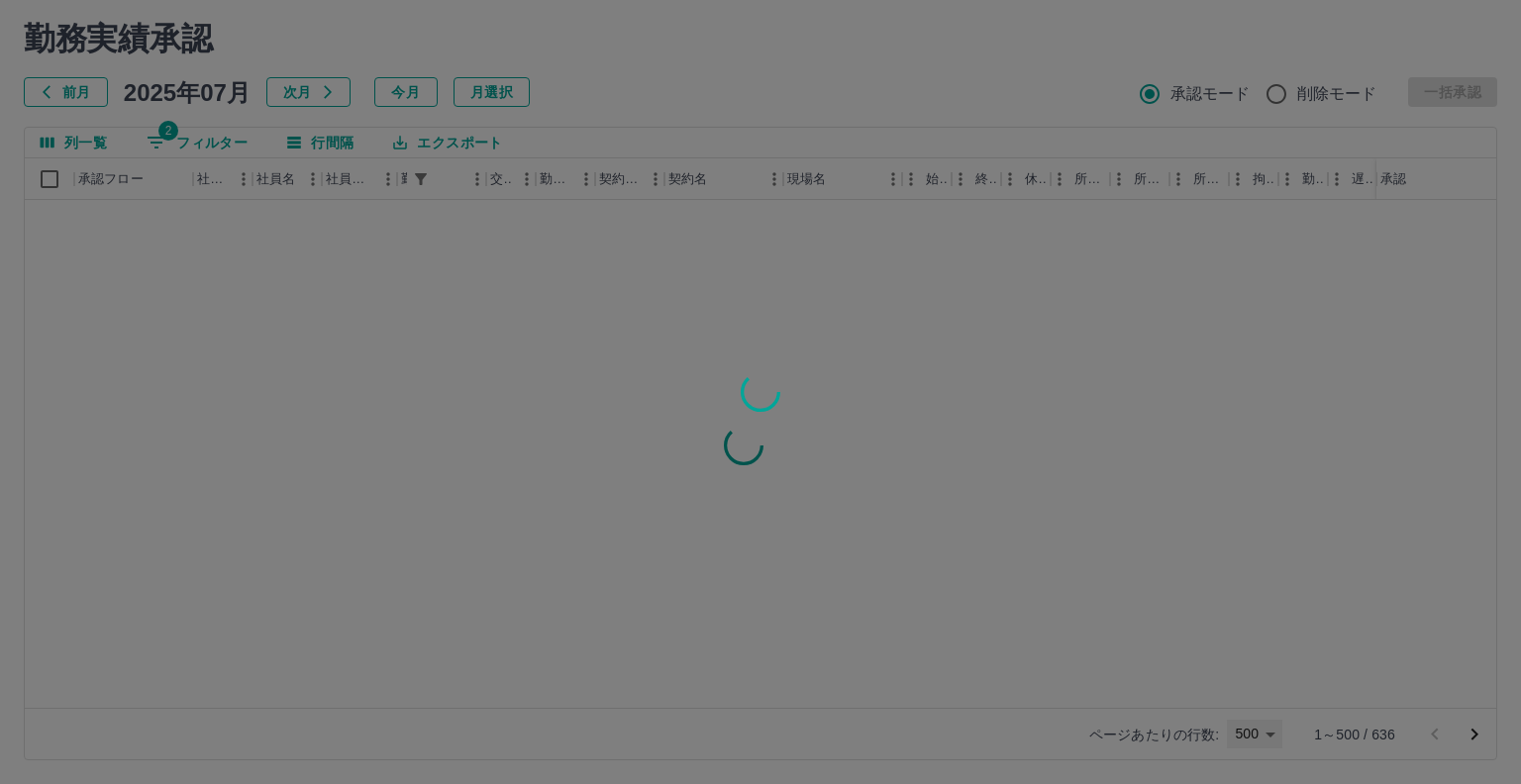 type on "***" 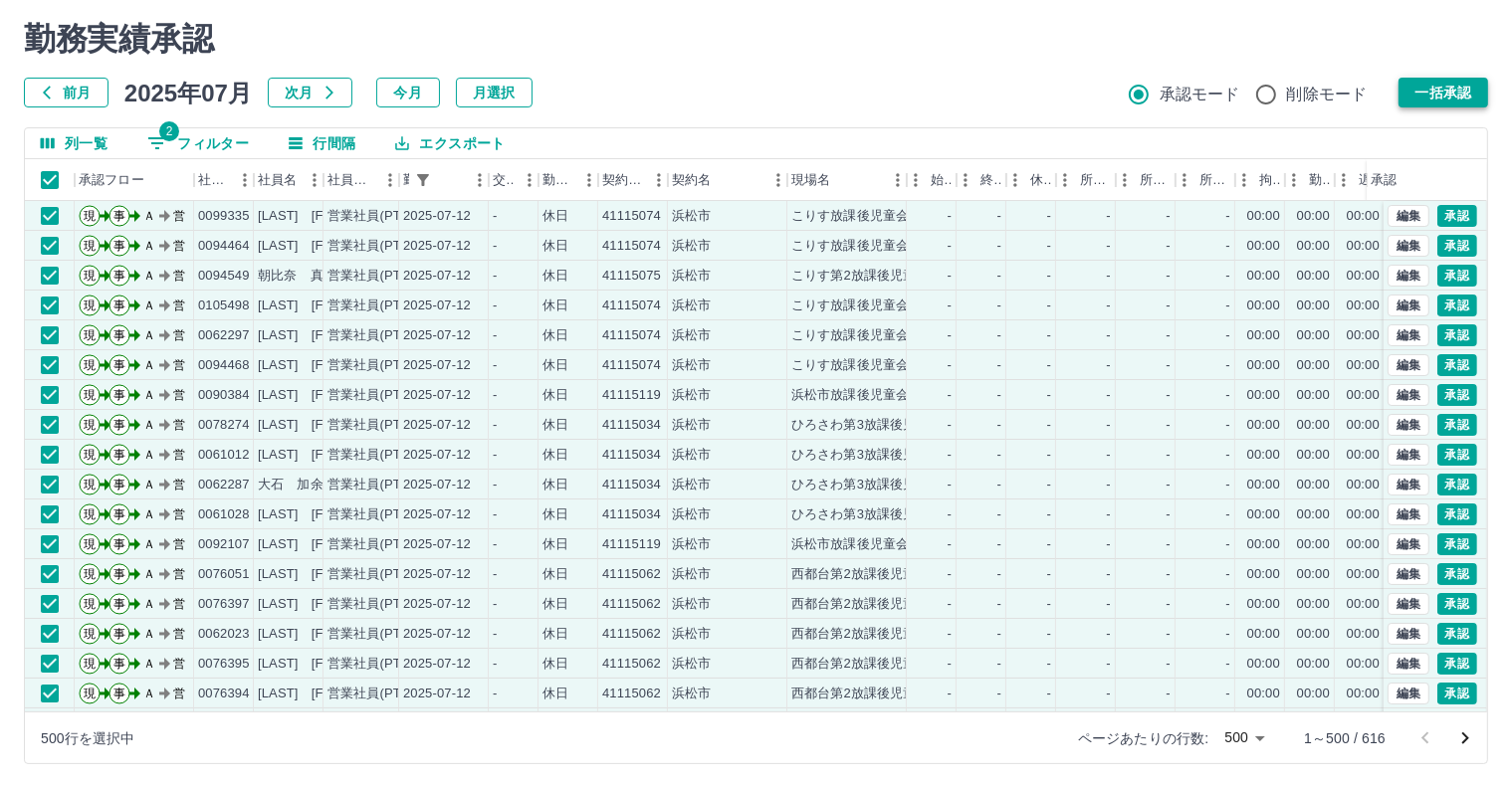 click on "一括承認" at bounding box center (1443, 93) 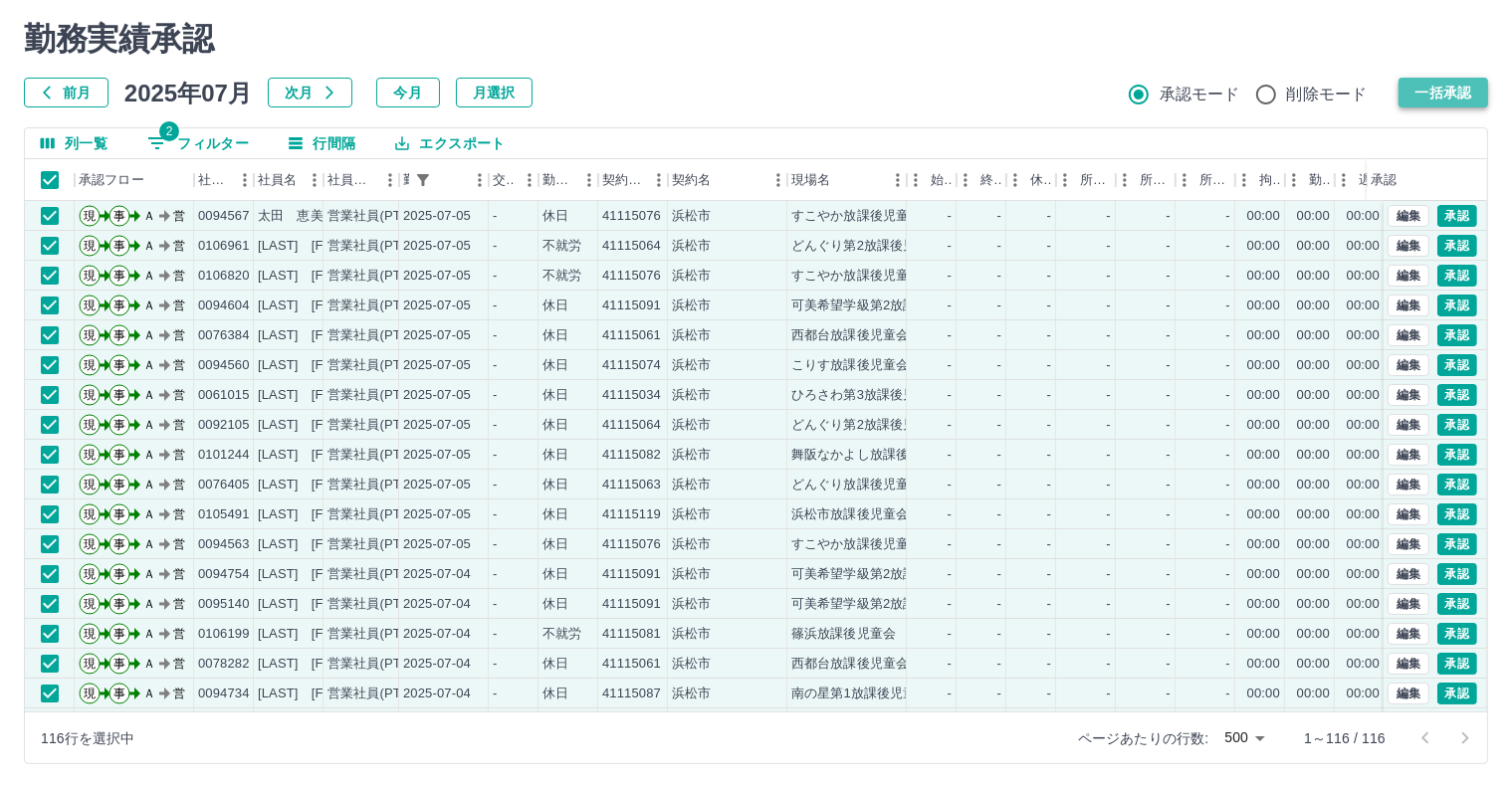 click on "一括承認" at bounding box center (1443, 93) 